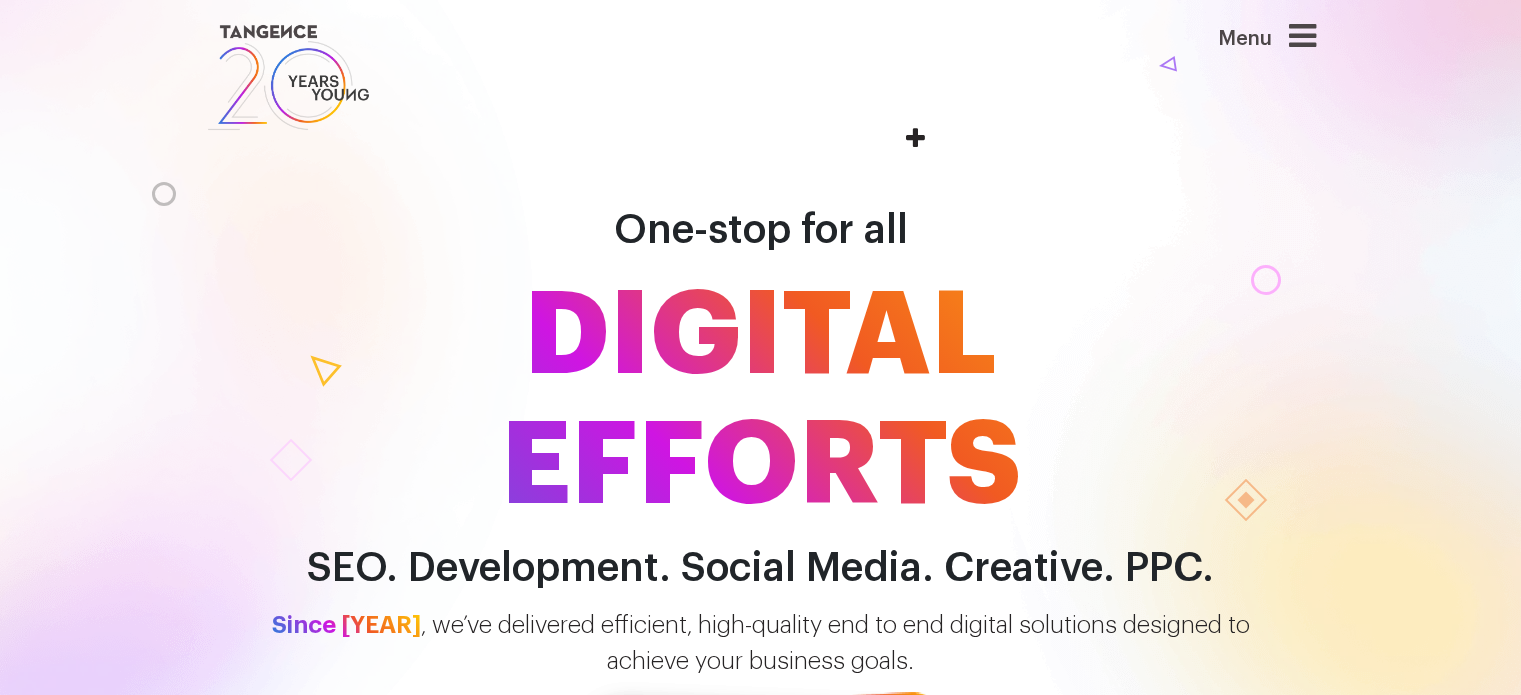 scroll, scrollTop: 0, scrollLeft: 0, axis: both 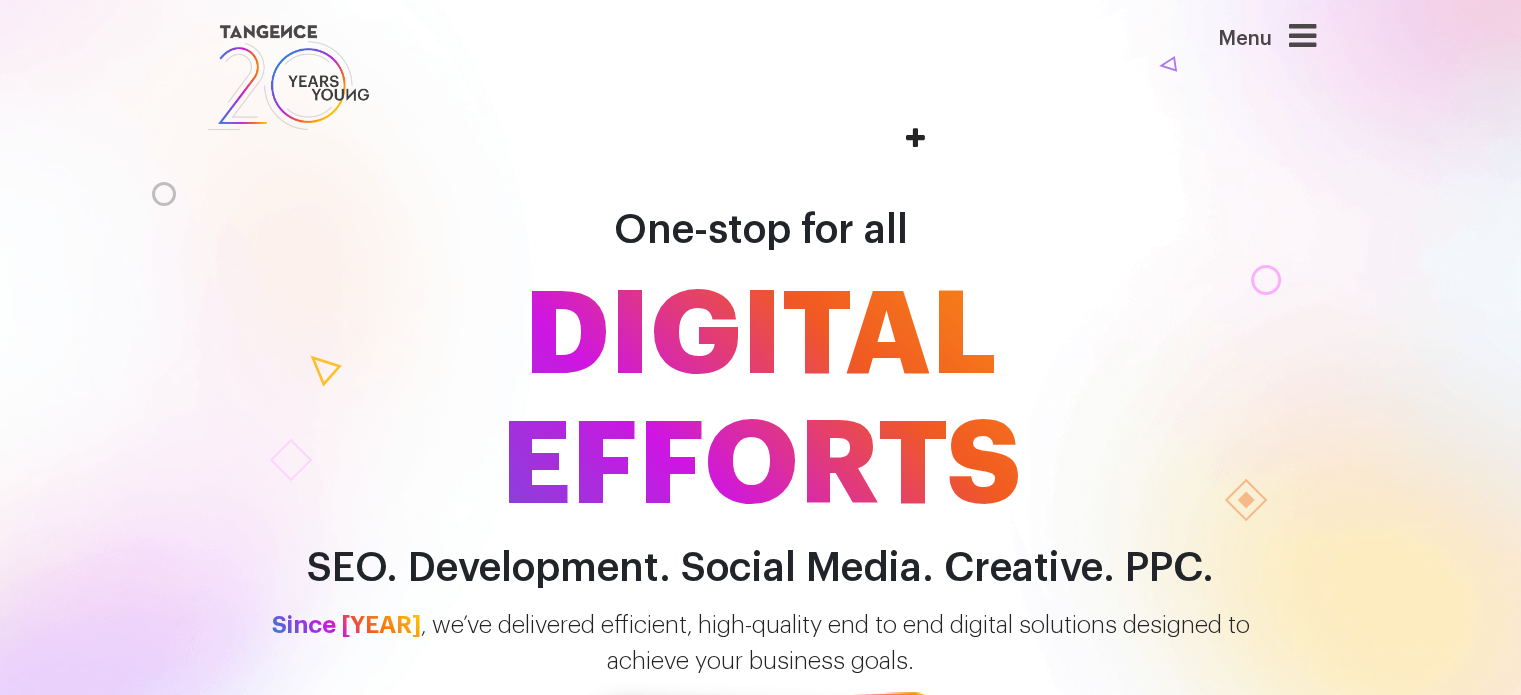 click at bounding box center (1302, 36) 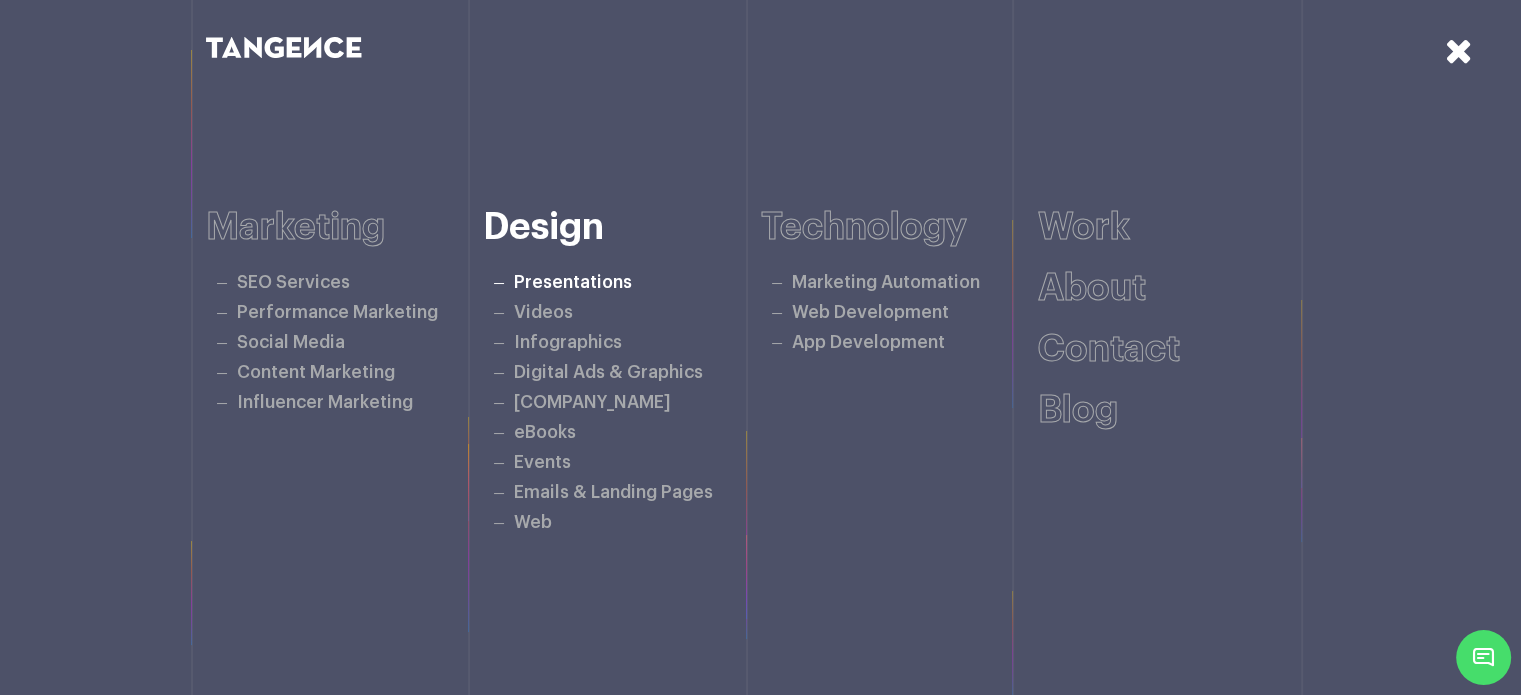 click on "Presentations" at bounding box center [573, 282] 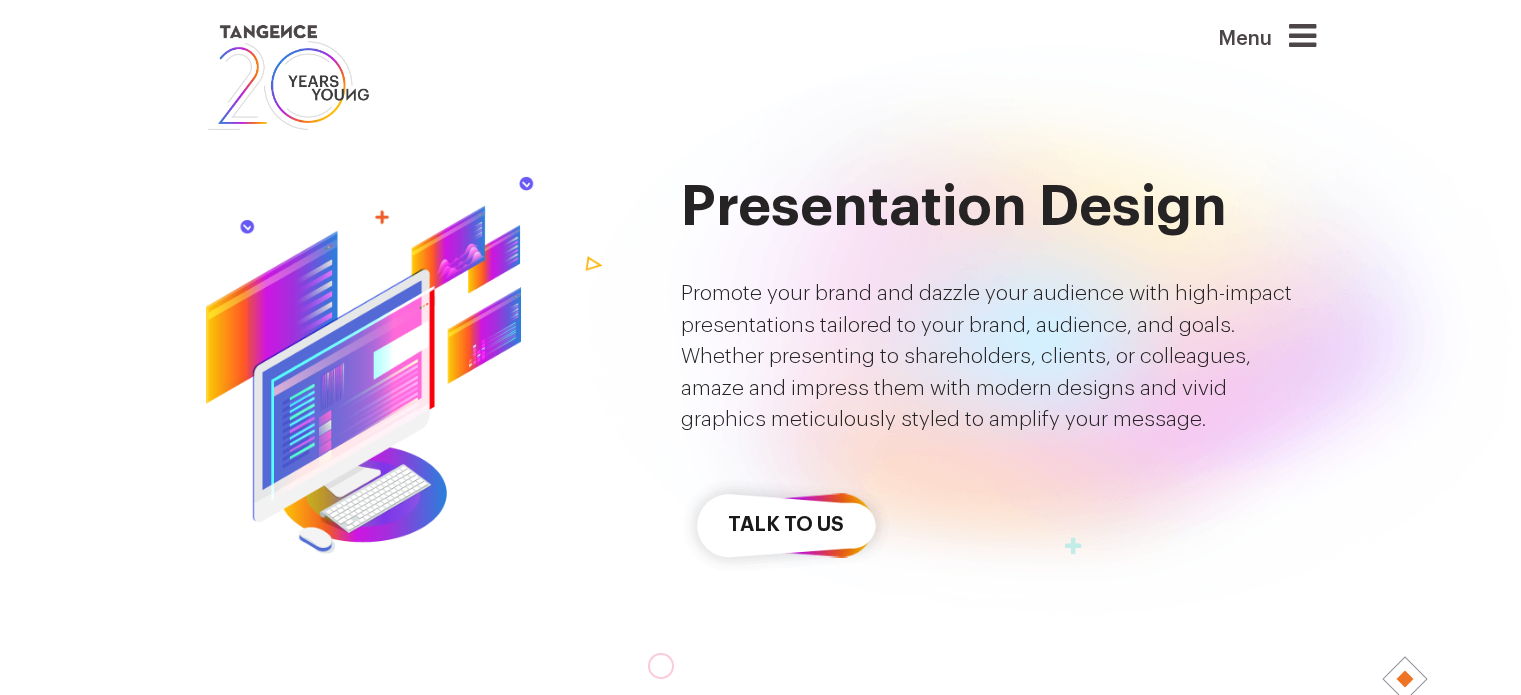 scroll, scrollTop: 0, scrollLeft: 0, axis: both 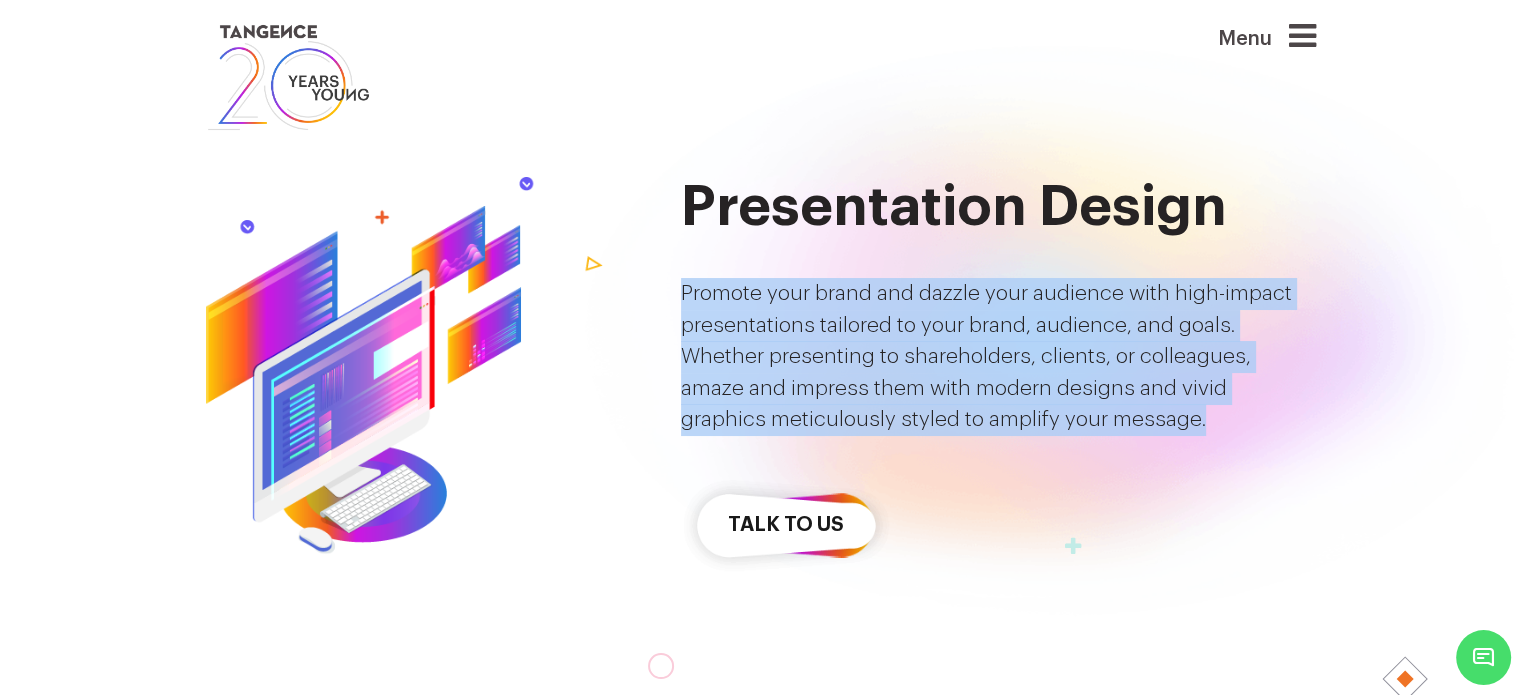 drag, startPoint x: 676, startPoint y: 279, endPoint x: 1207, endPoint y: 419, distance: 549.1457 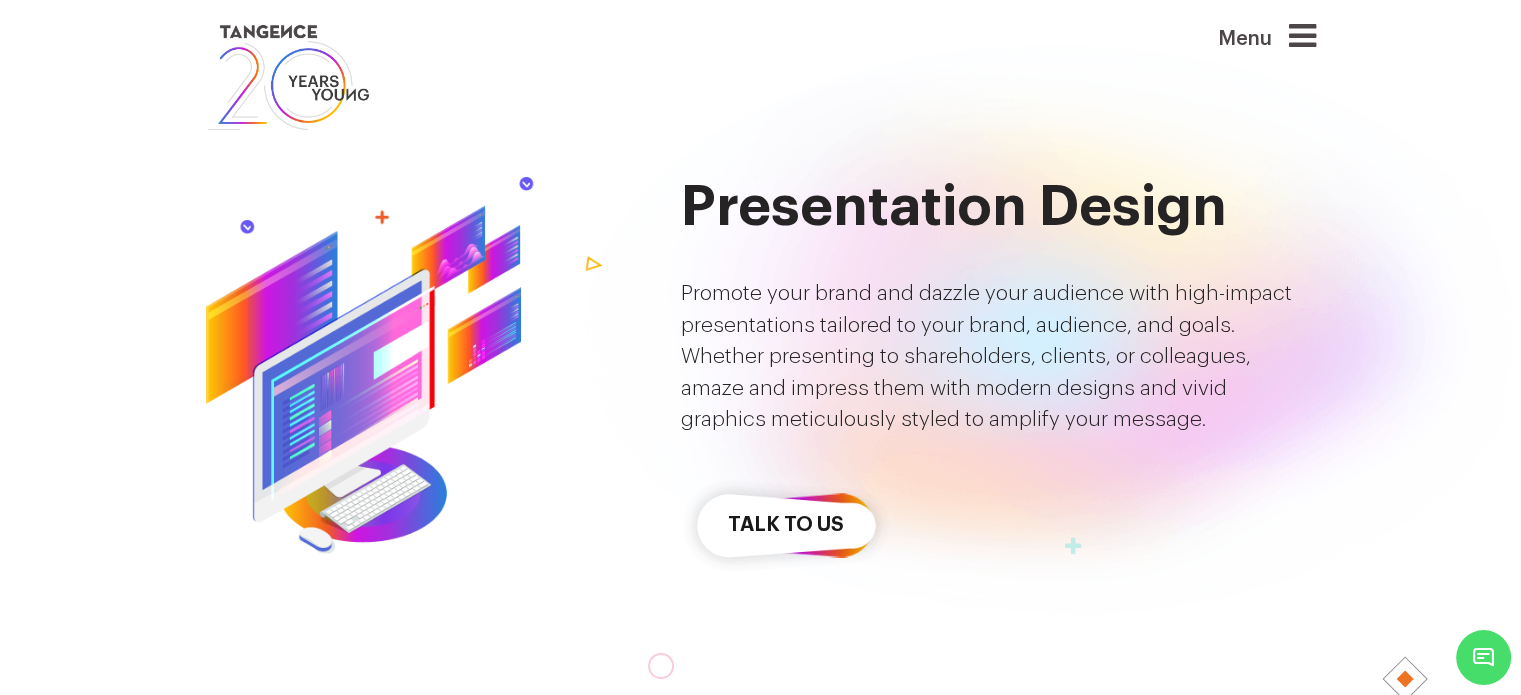 click on "Presentation Design" at bounding box center [428, 379] 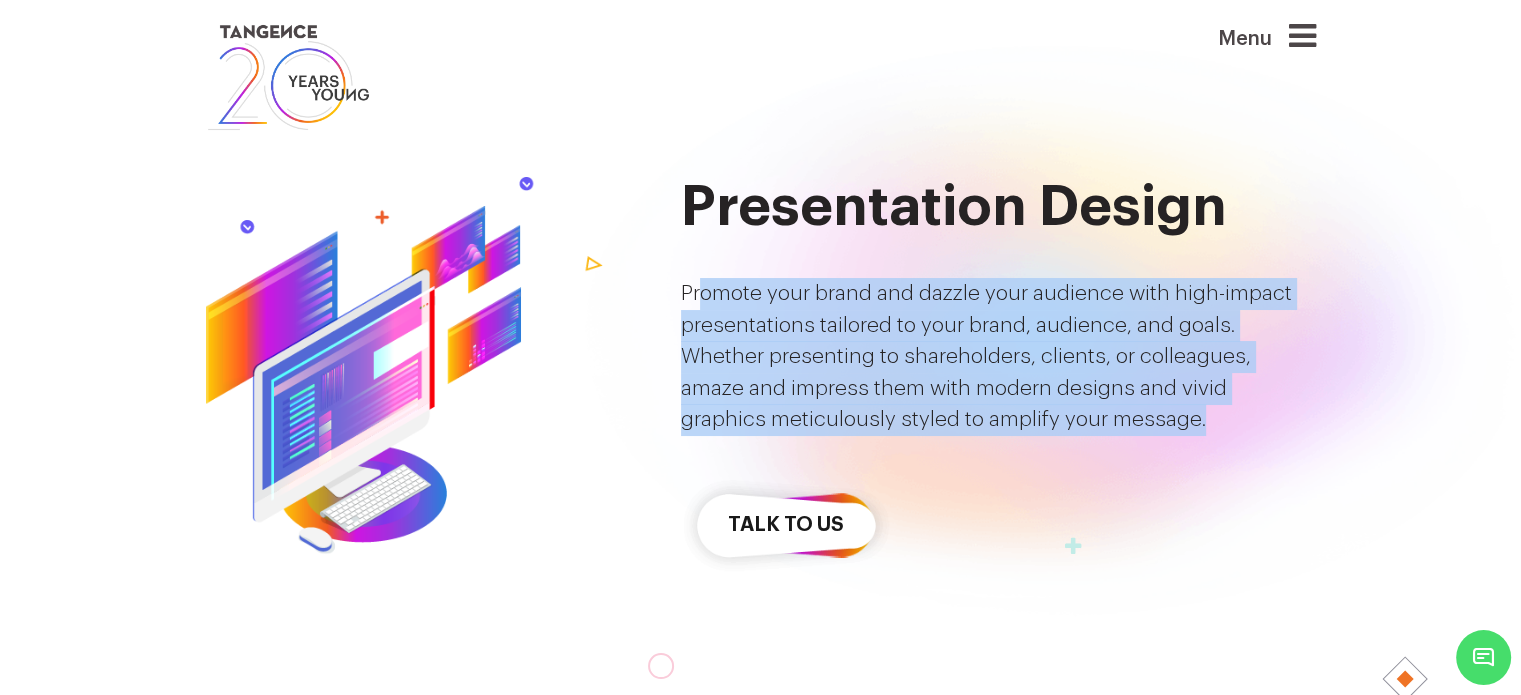 drag, startPoint x: 1163, startPoint y: 431, endPoint x: 686, endPoint y: 353, distance: 483.3353 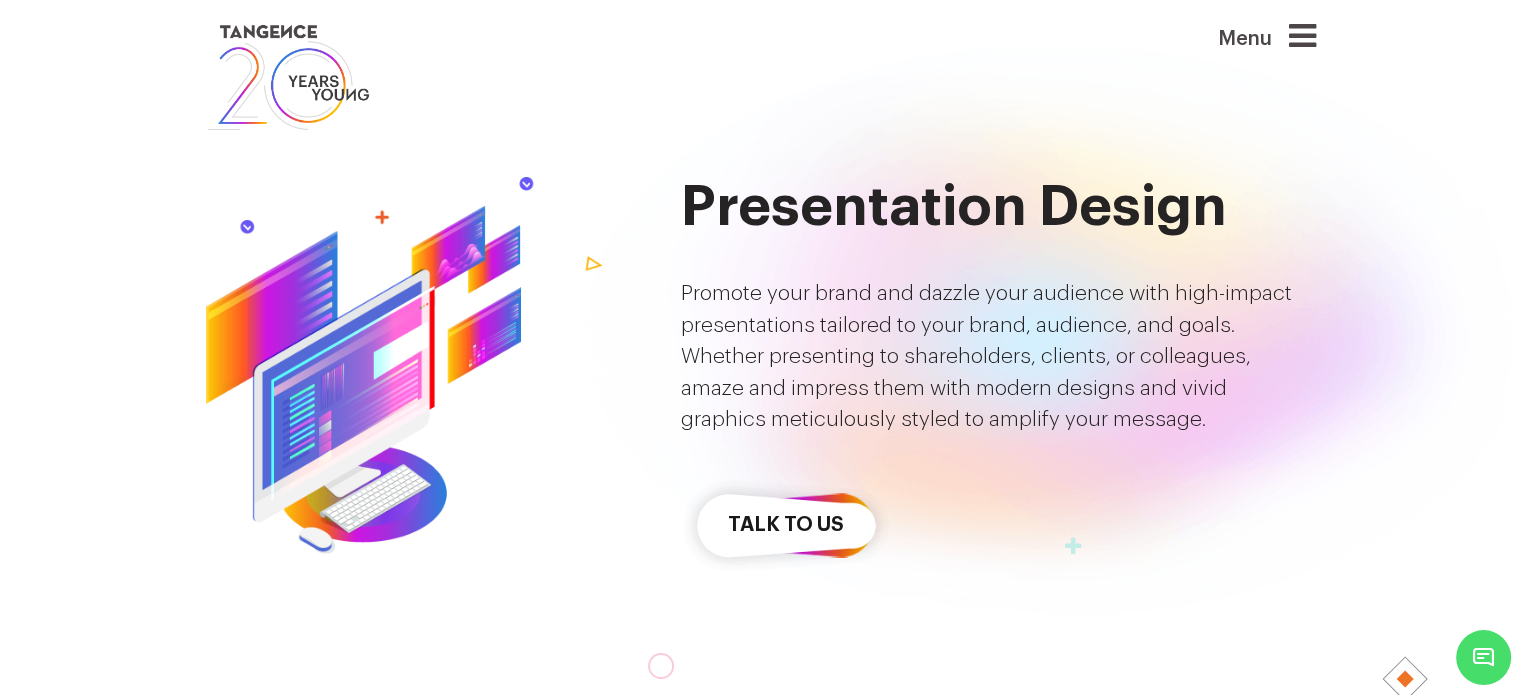 click on "Presentation Design
Promote your brand and dazzle your audience with high-impact presentations
tailored to your brand, audience, and goals. Whether presenting to shareholders,
clients, or colleagues, amaze and impress them with modern designs and vivid
graphics meticulously styled to amplify your message.
Talk to us" at bounding box center (998, 379) 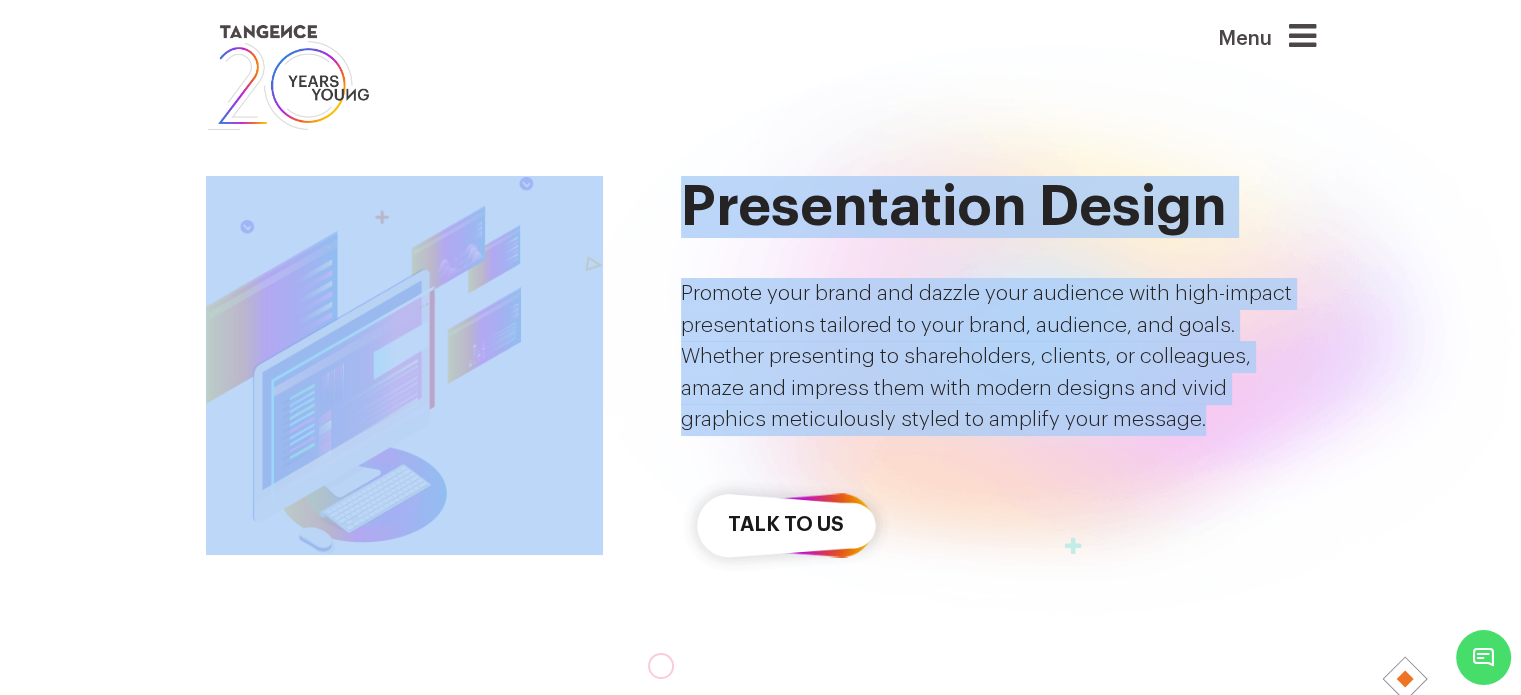 drag, startPoint x: 1192, startPoint y: 433, endPoint x: 649, endPoint y: 185, distance: 596.9531 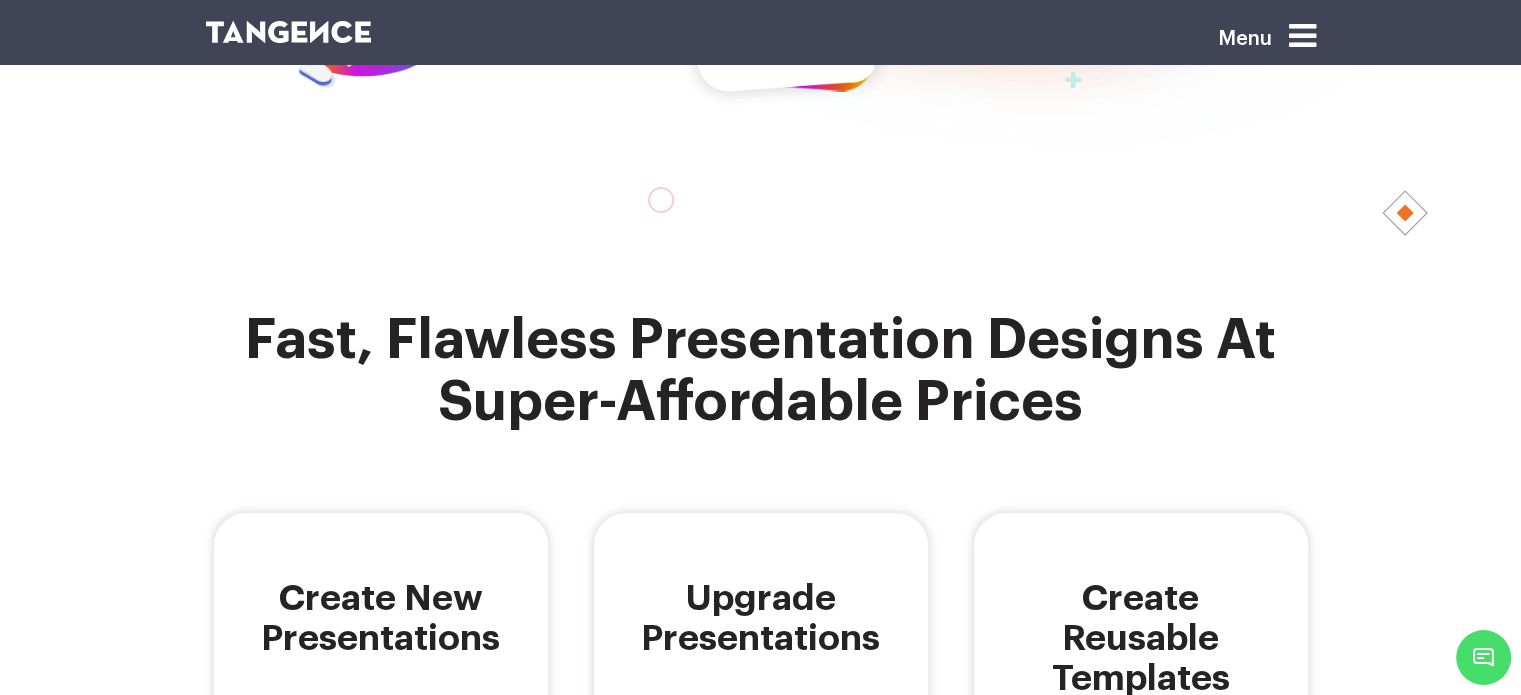 scroll, scrollTop: 700, scrollLeft: 0, axis: vertical 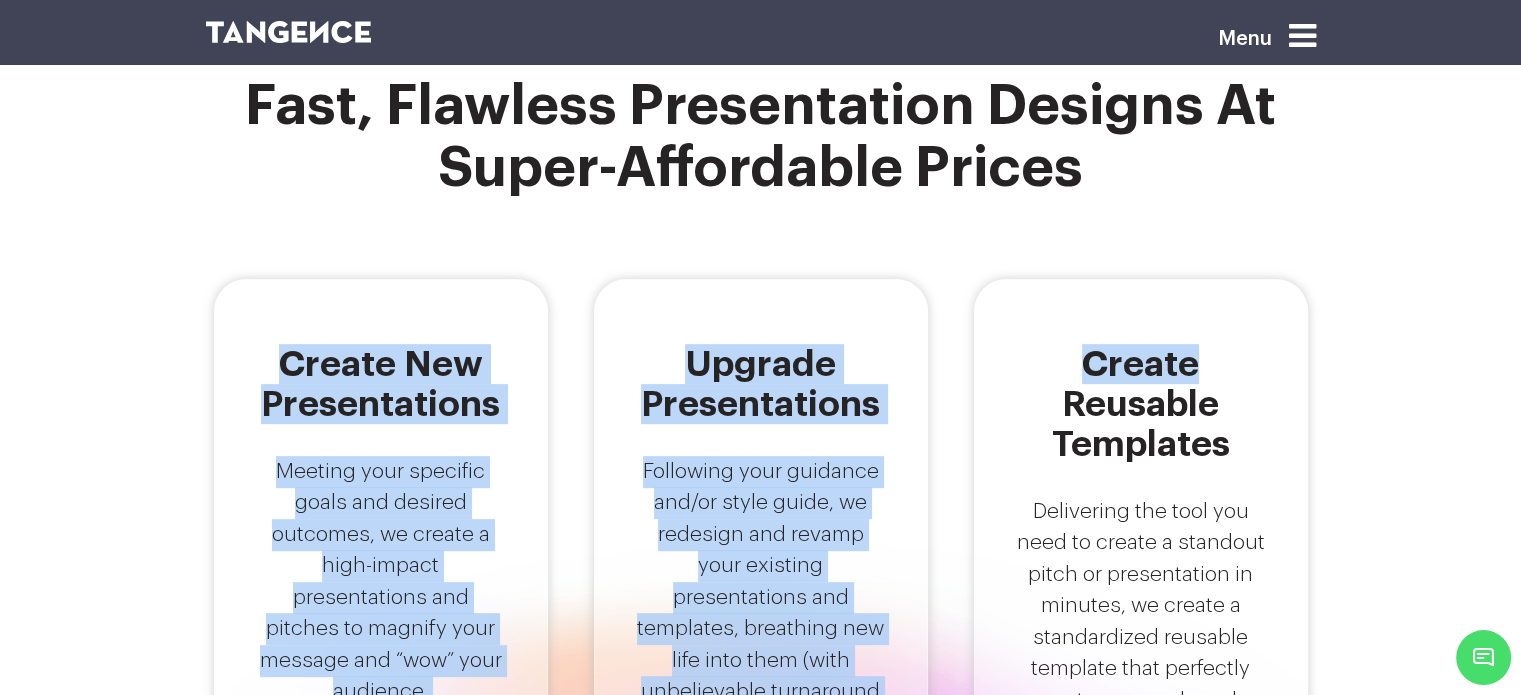 drag, startPoint x: 284, startPoint y: 335, endPoint x: 1501, endPoint y: 309, distance: 1217.2777 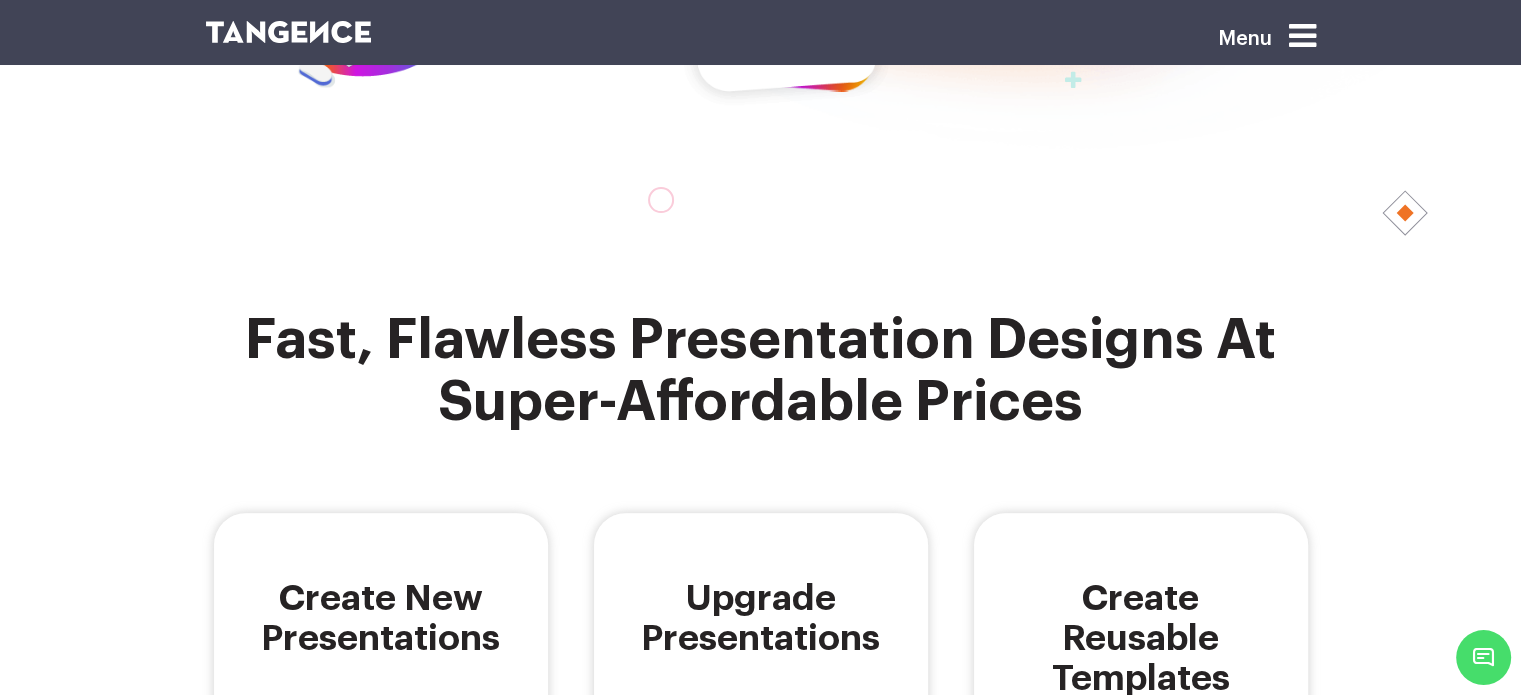 scroll, scrollTop: 700, scrollLeft: 0, axis: vertical 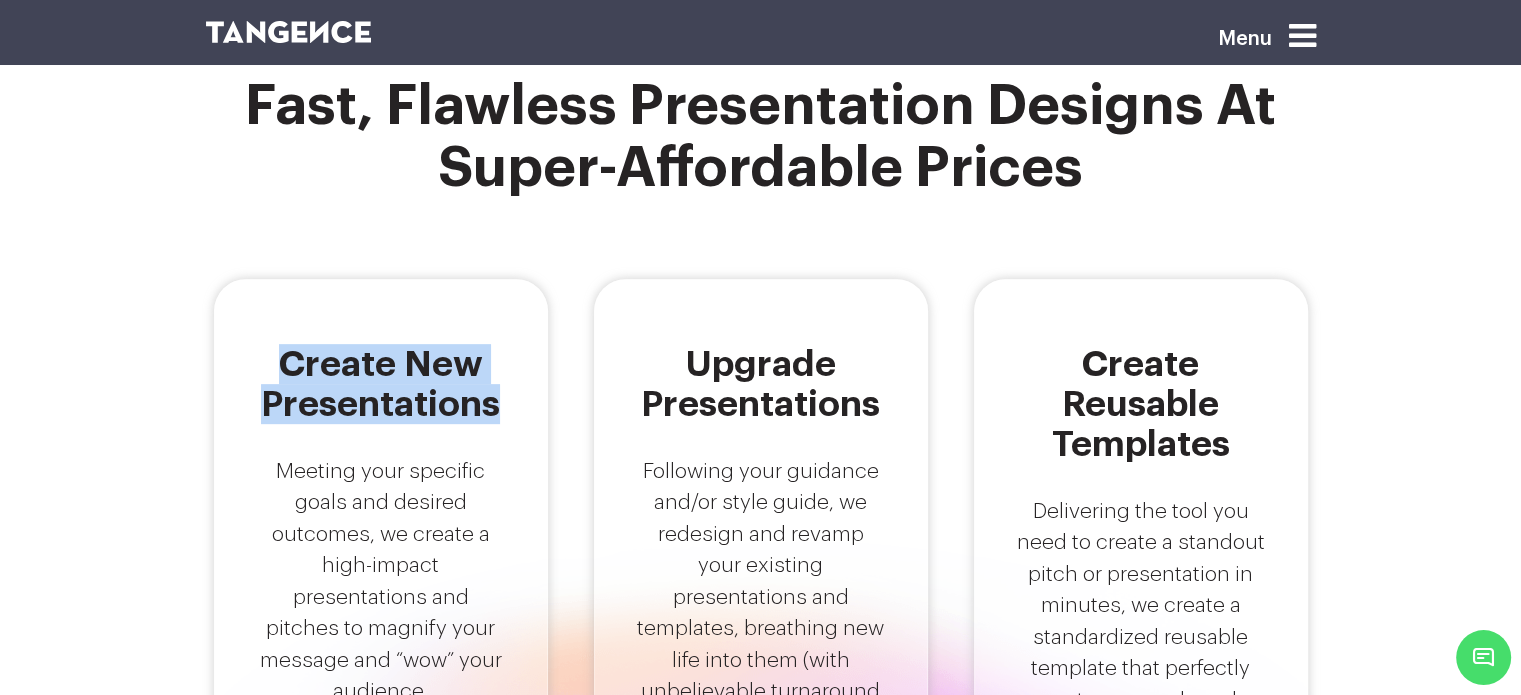drag, startPoint x: 271, startPoint y: 334, endPoint x: 528, endPoint y: 387, distance: 262.40808 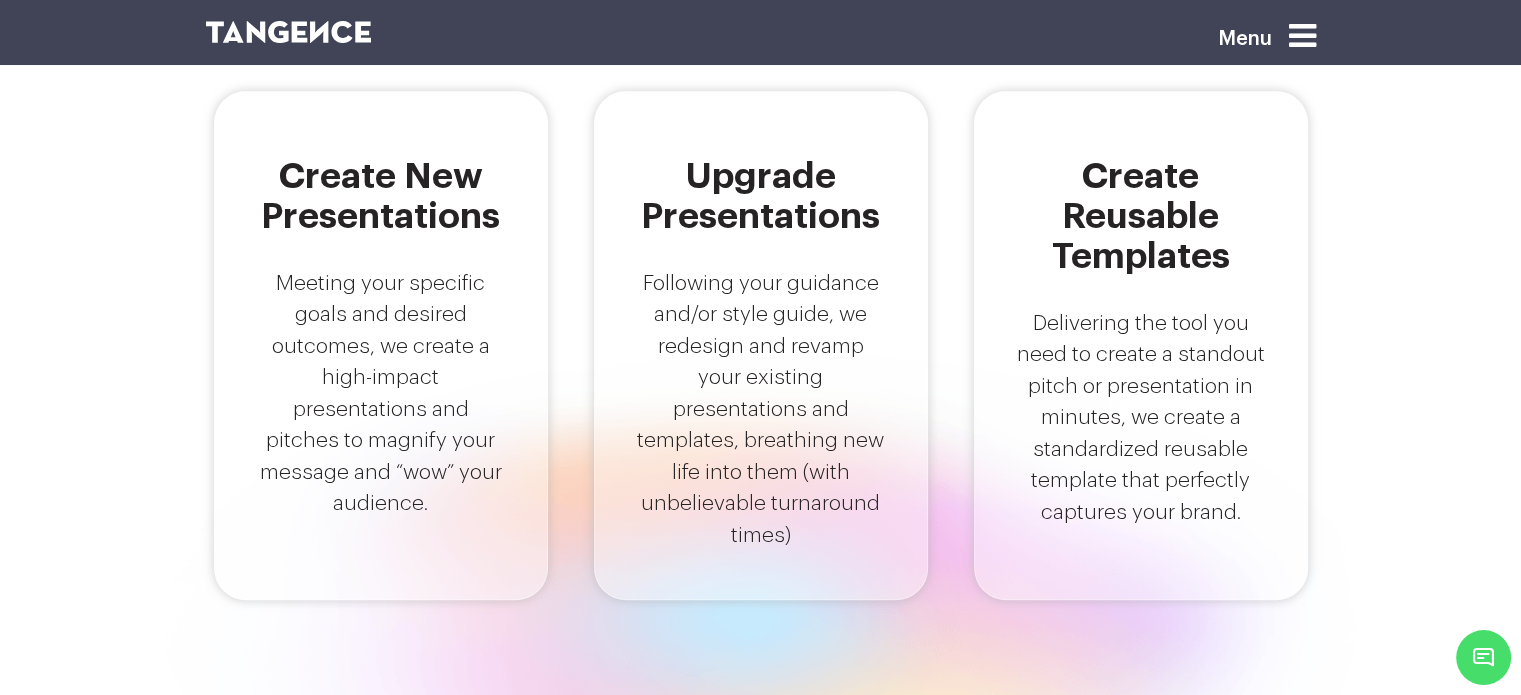 scroll, scrollTop: 933, scrollLeft: 0, axis: vertical 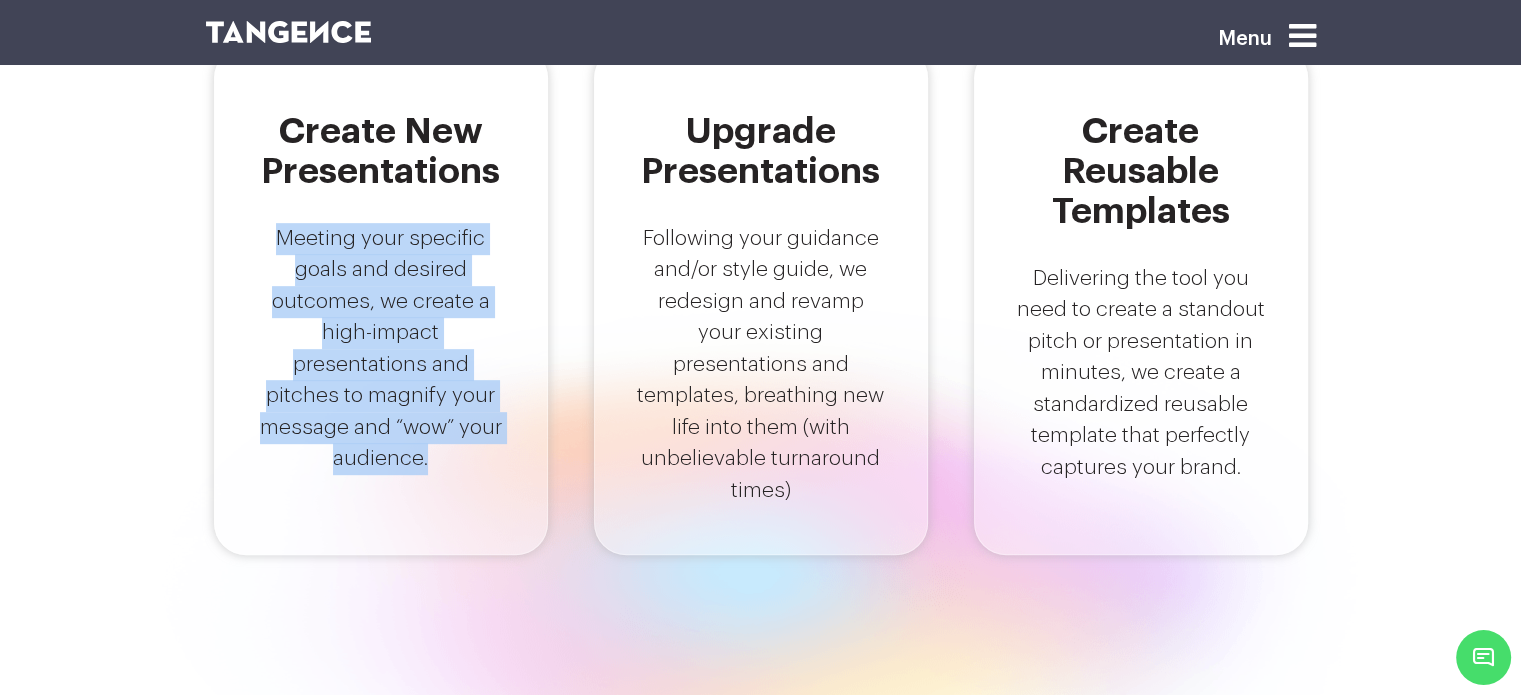 drag, startPoint x: 244, startPoint y: 211, endPoint x: 469, endPoint y: 447, distance: 326.069 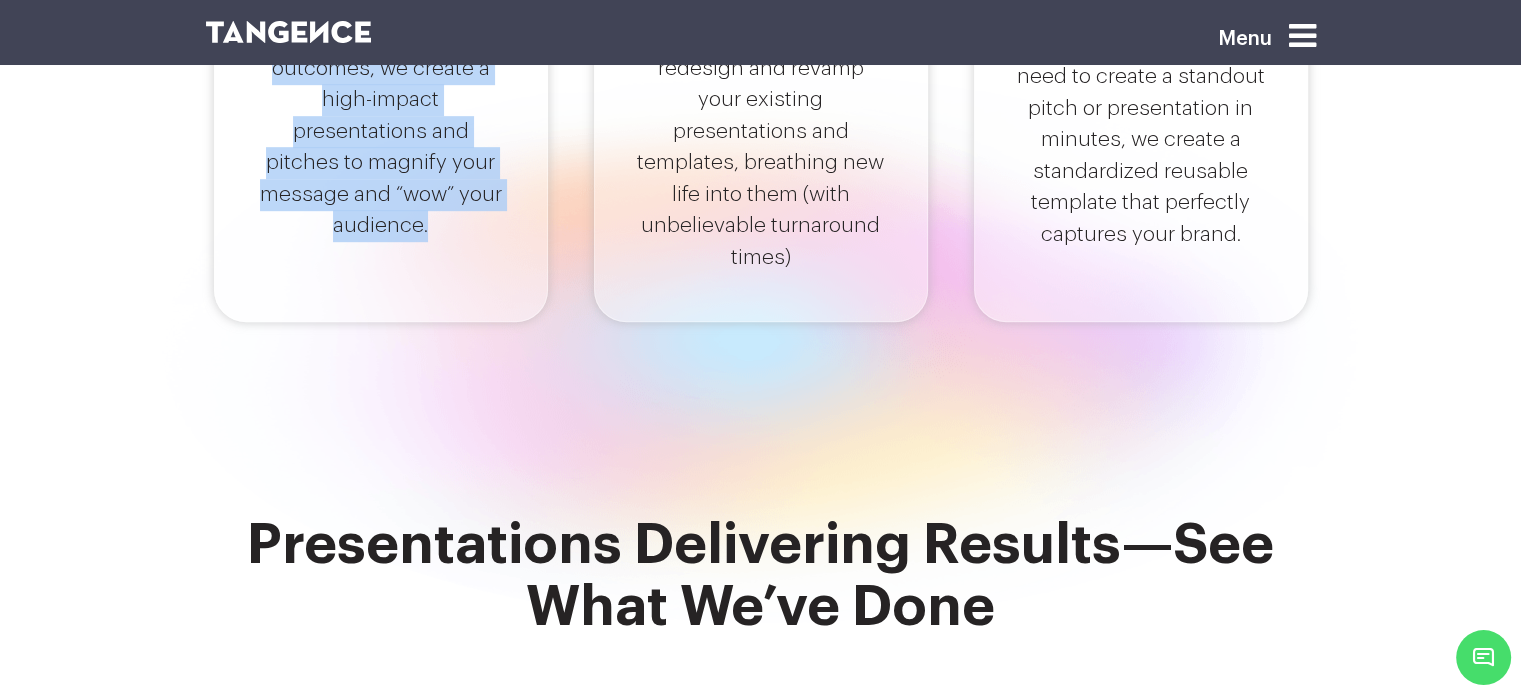 scroll, scrollTop: 1400, scrollLeft: 0, axis: vertical 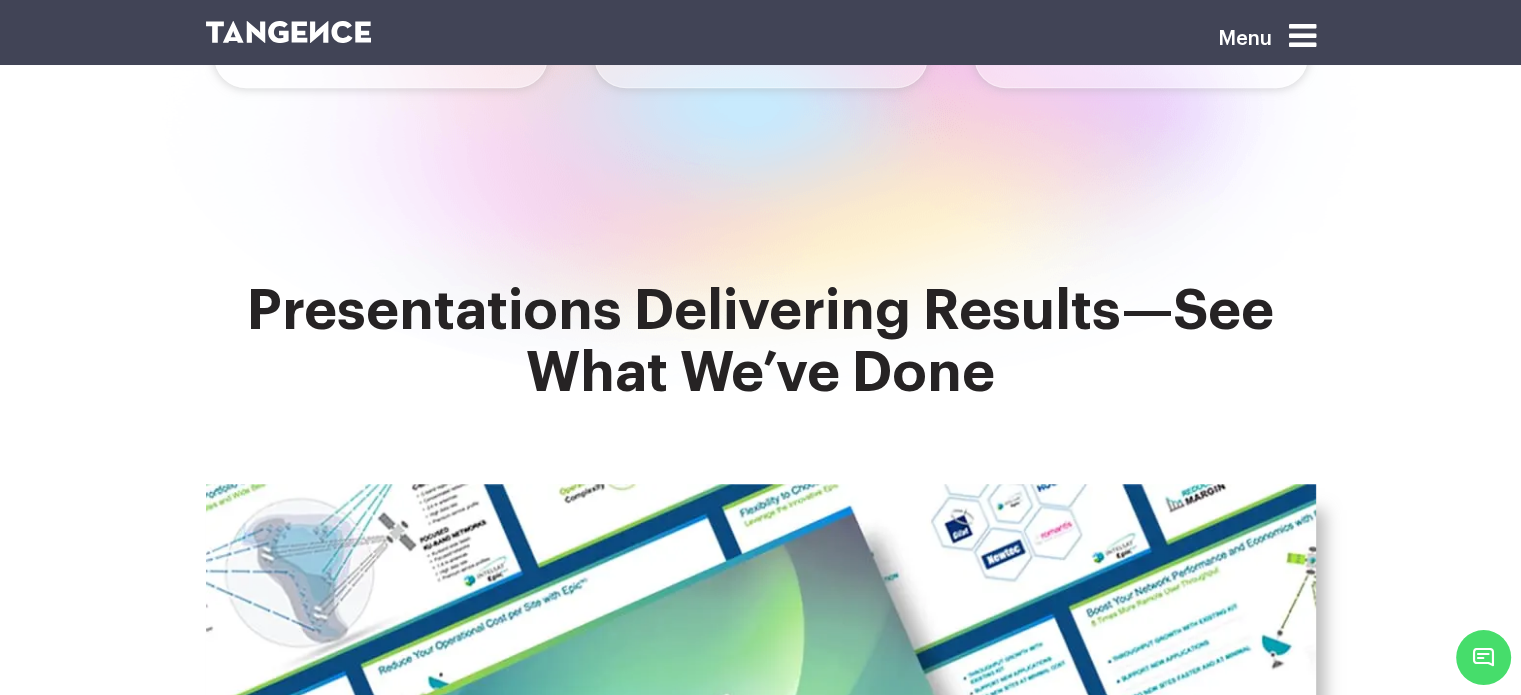 click on "Presentations Delivering Results—See What We’ve Done" at bounding box center (760, 2816) 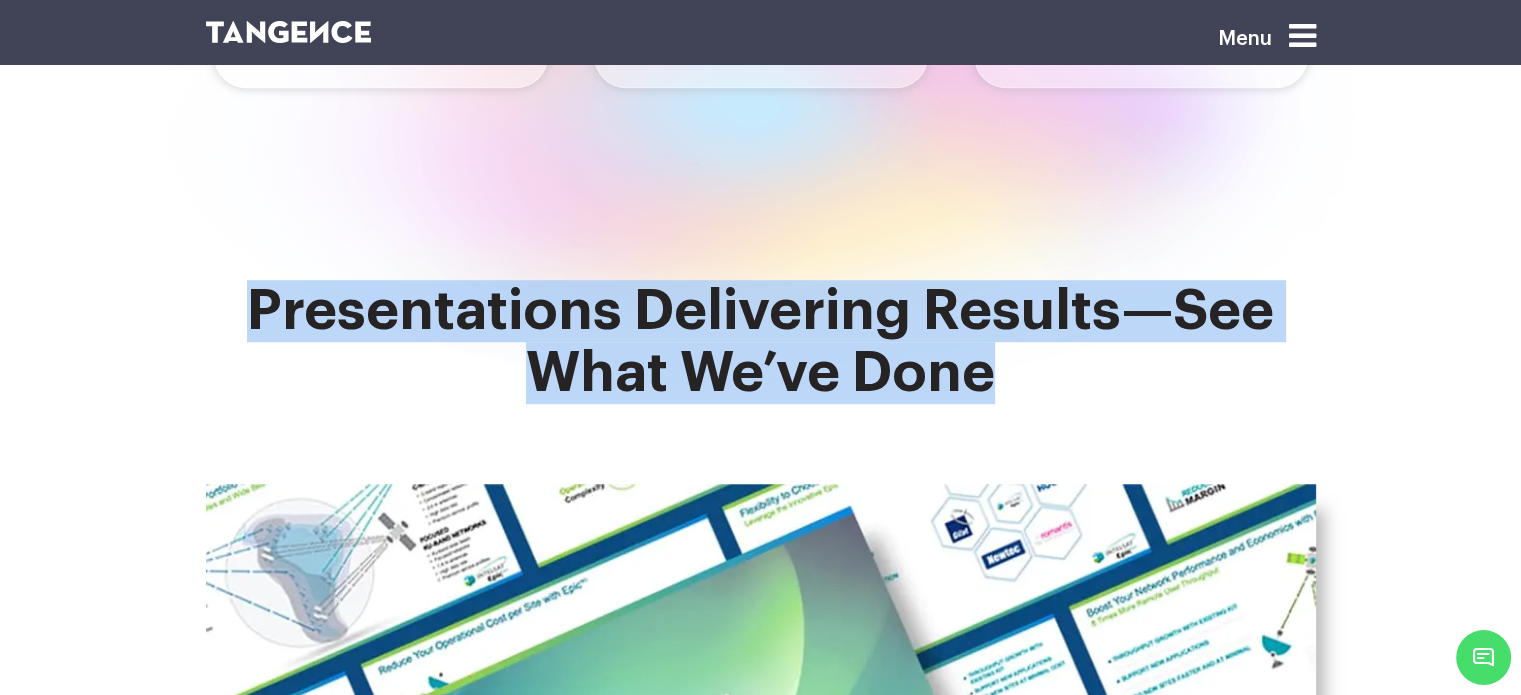 drag, startPoint x: 164, startPoint y: 270, endPoint x: 1374, endPoint y: 394, distance: 1216.3372 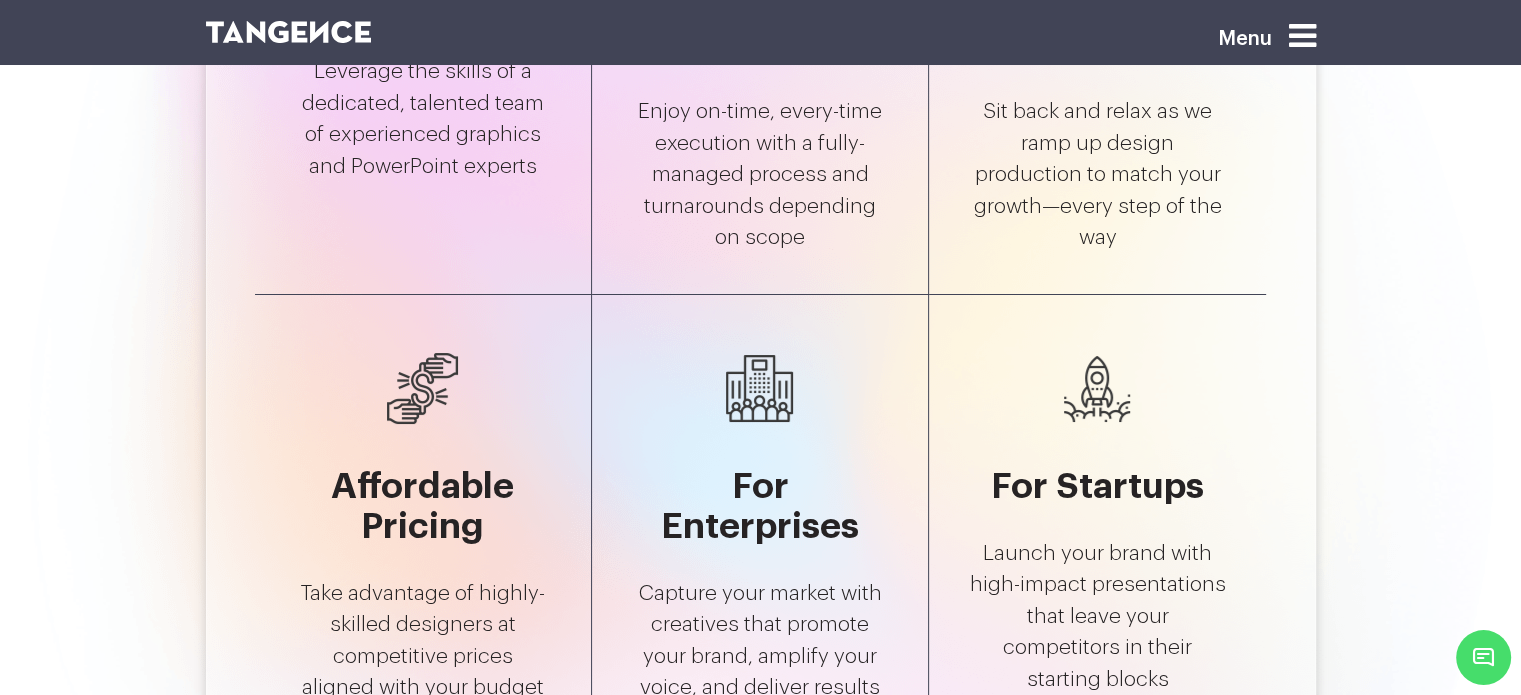 scroll, scrollTop: 7000, scrollLeft: 0, axis: vertical 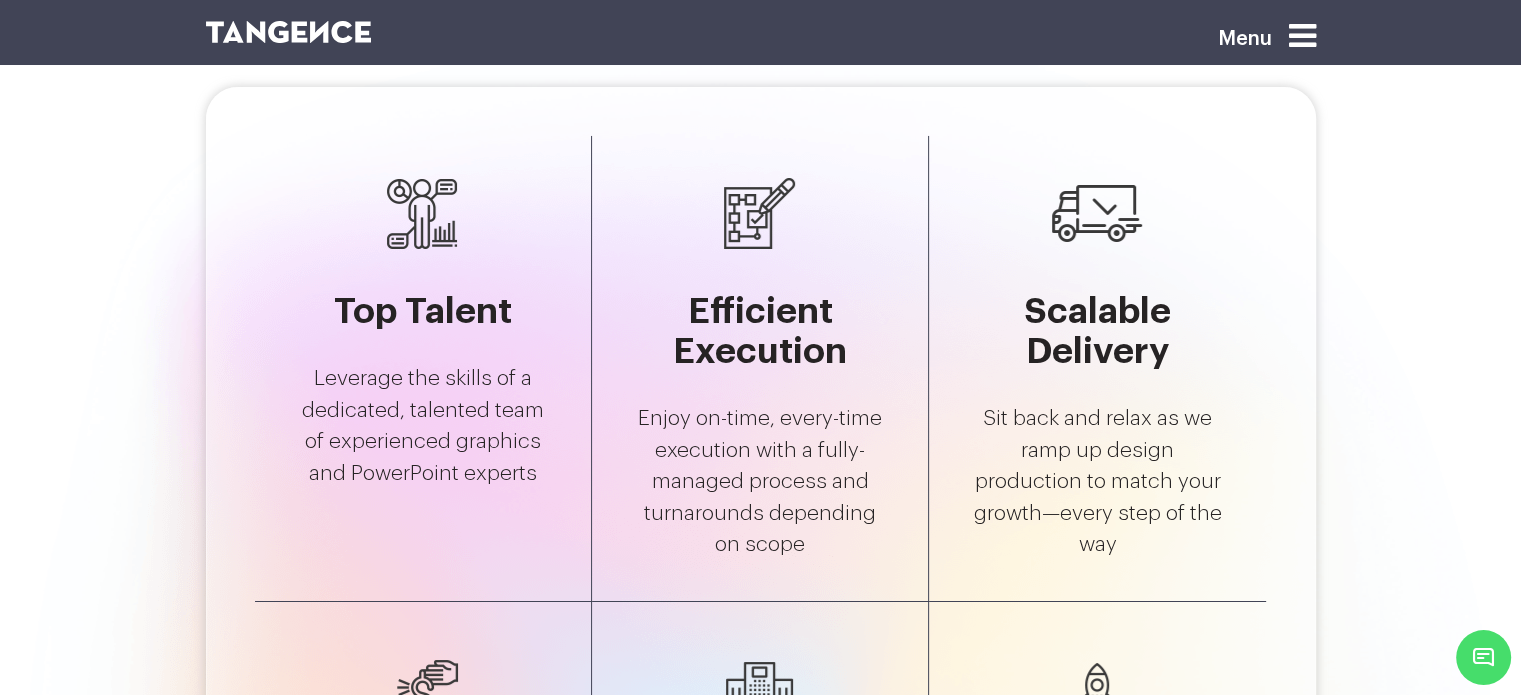 click on "Menu" at bounding box center (1236, 45) 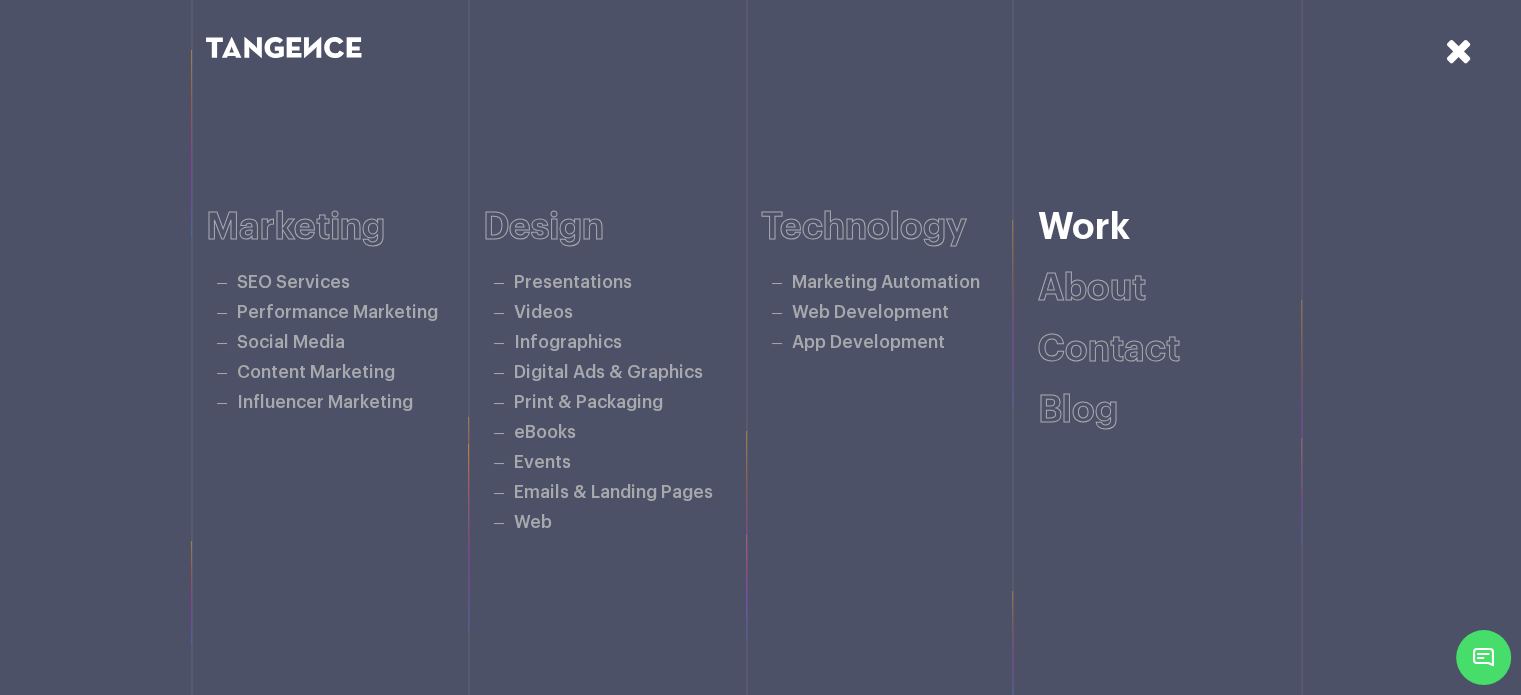 click on "Work" at bounding box center (1084, 227) 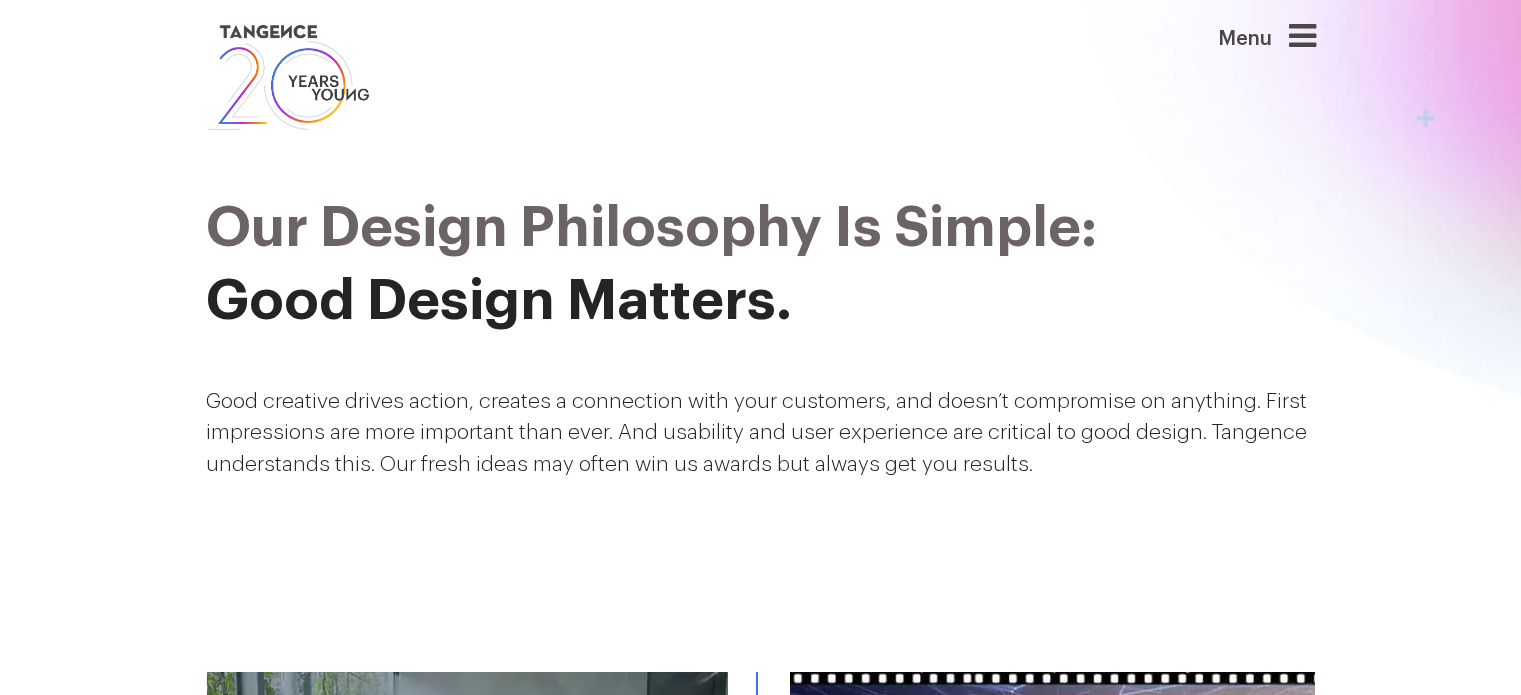 scroll, scrollTop: 0, scrollLeft: 0, axis: both 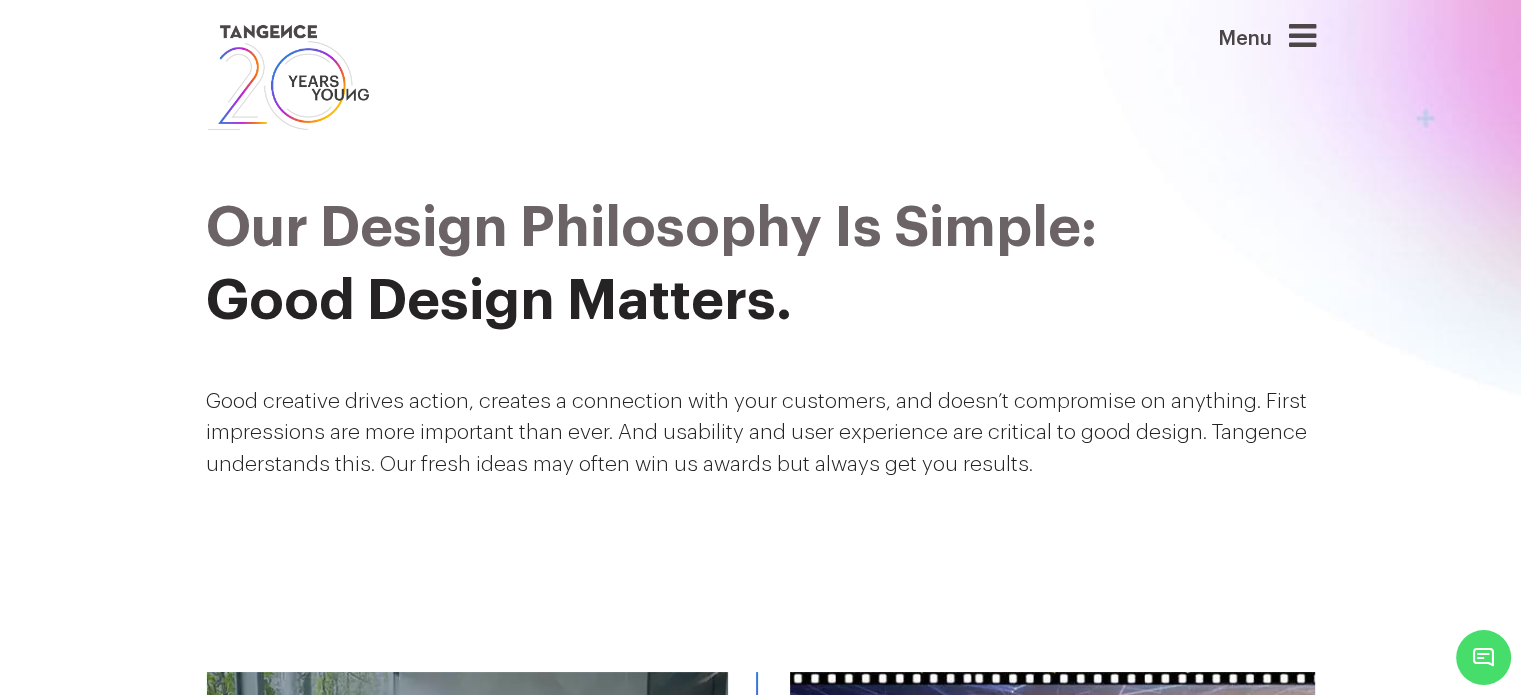 drag, startPoint x: 182, startPoint y: 303, endPoint x: 980, endPoint y: 293, distance: 798.0627 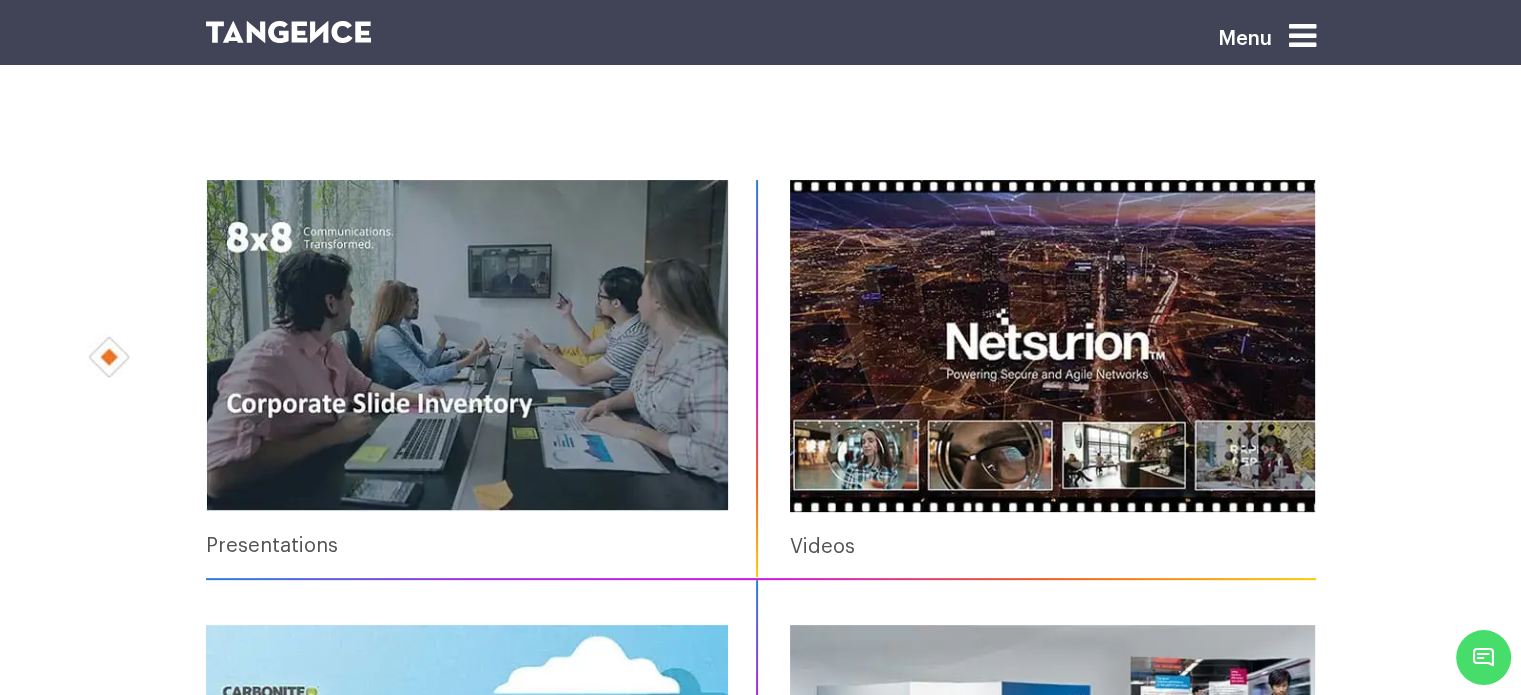 scroll, scrollTop: 466, scrollLeft: 0, axis: vertical 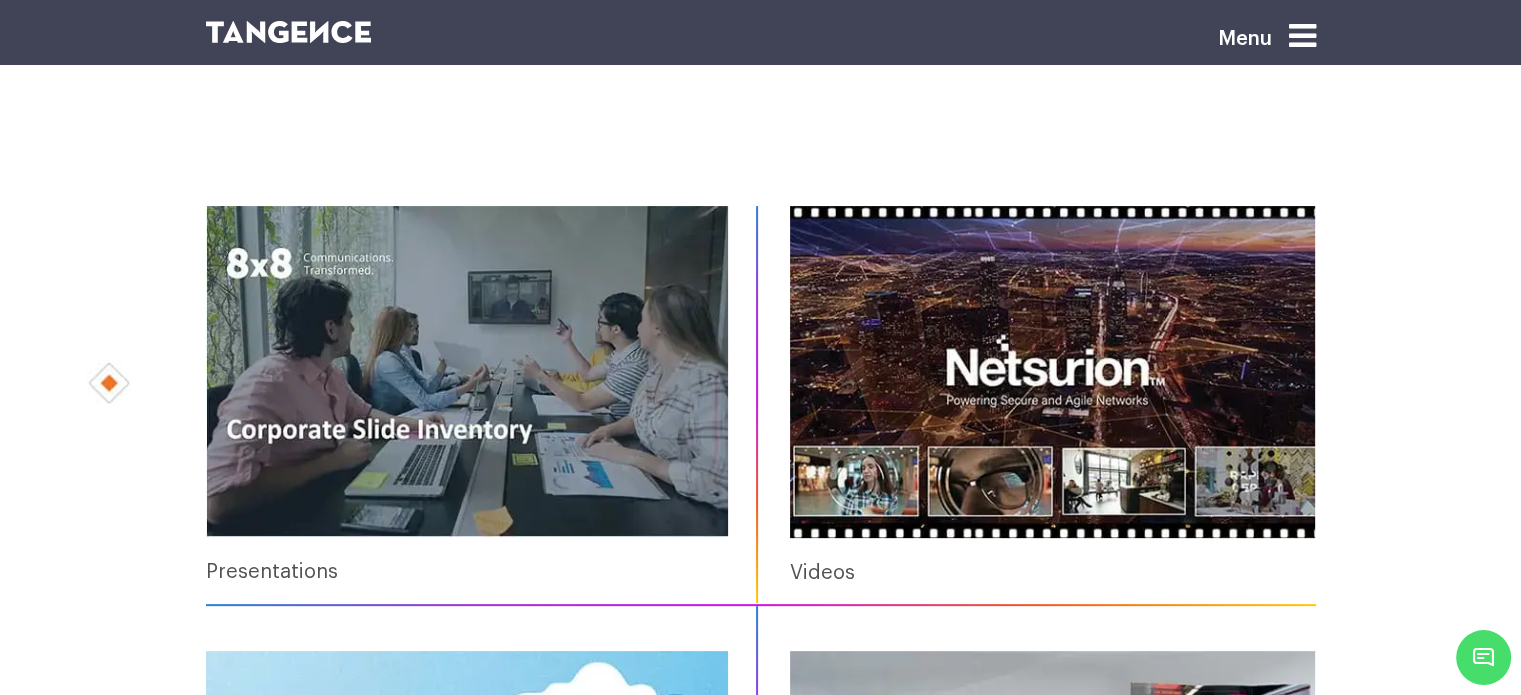 click on "Videos" at bounding box center [822, 573] 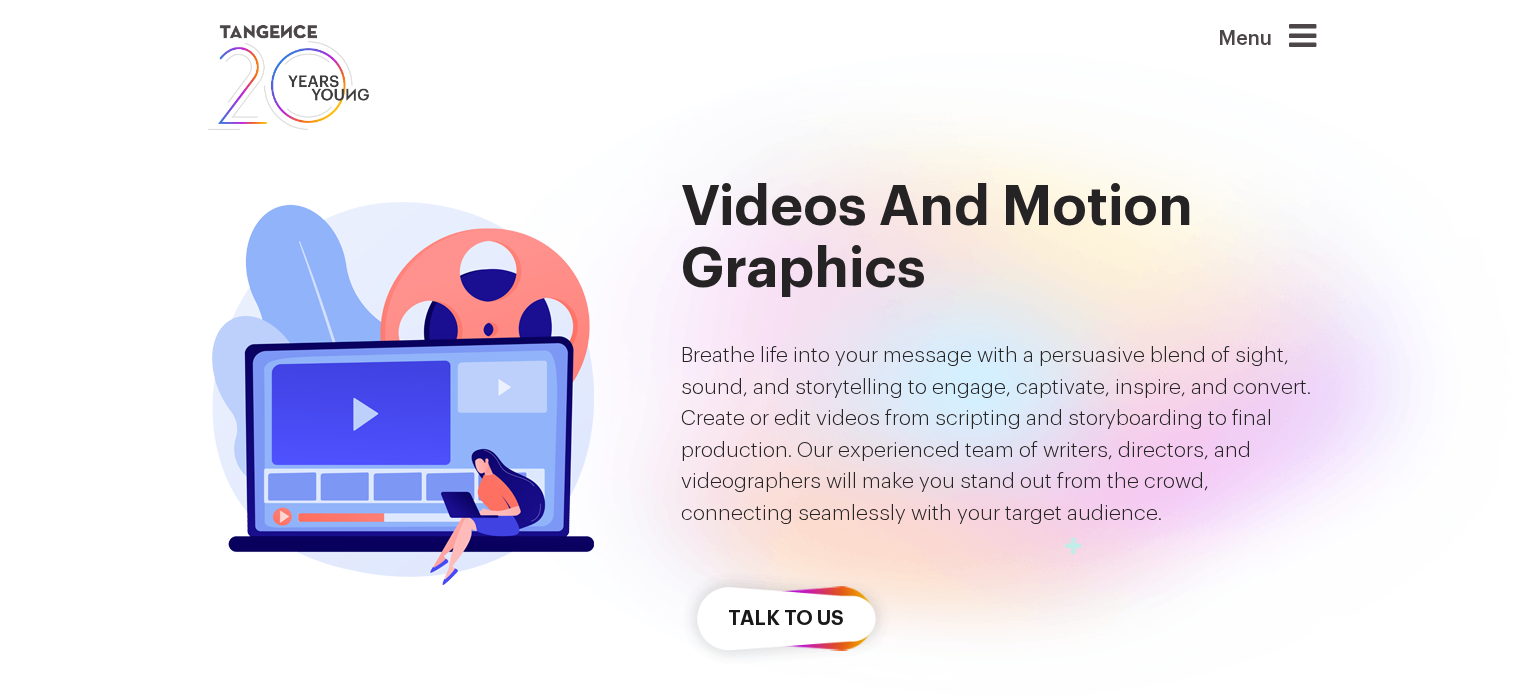 scroll, scrollTop: 0, scrollLeft: 0, axis: both 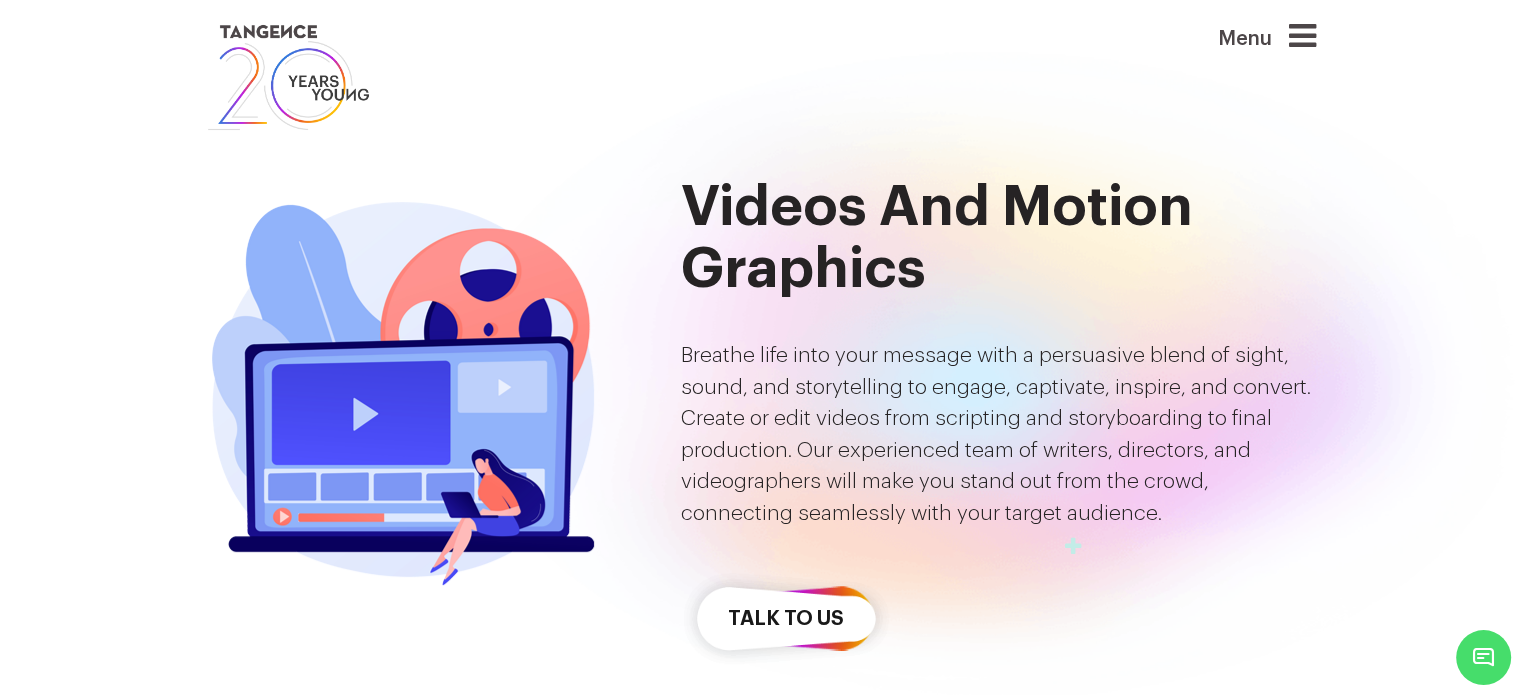 click on "Menu" at bounding box center (1236, 46) 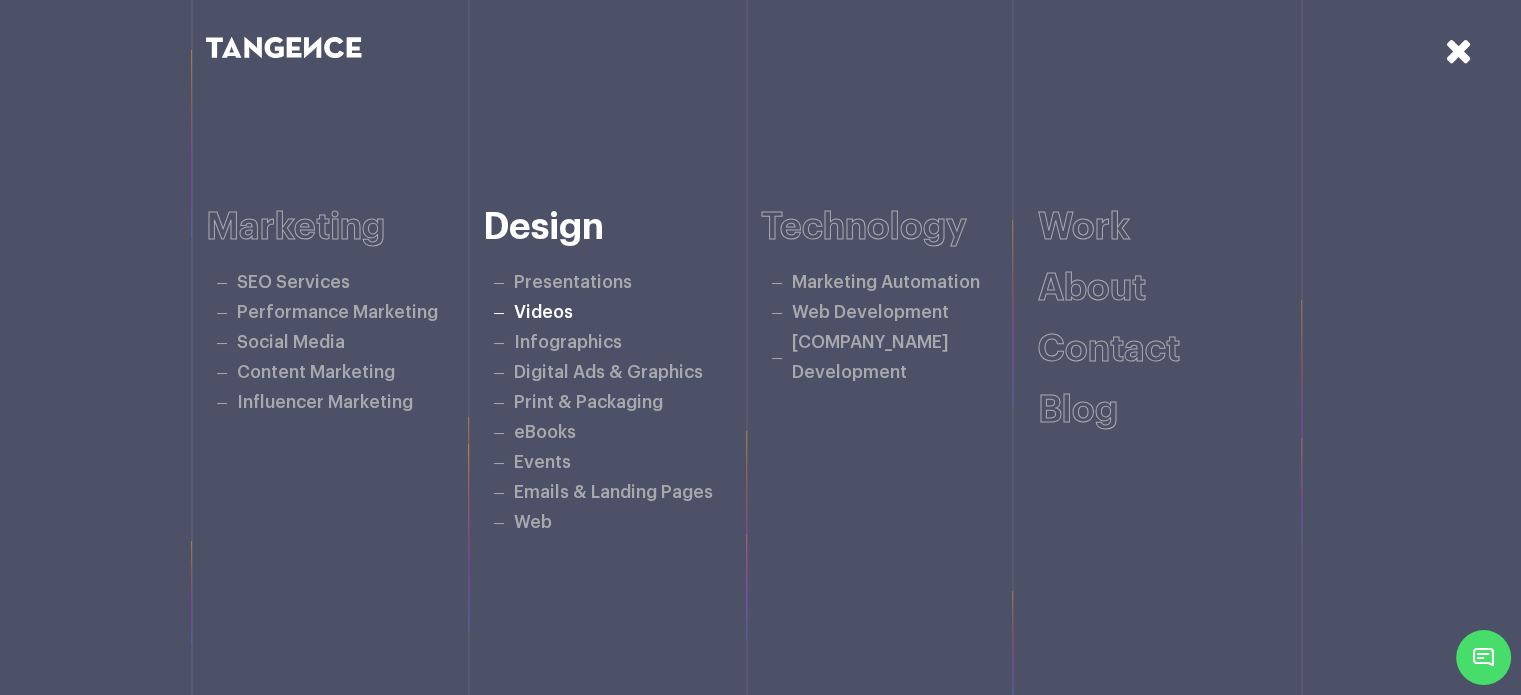 click on "Videos" at bounding box center [543, 312] 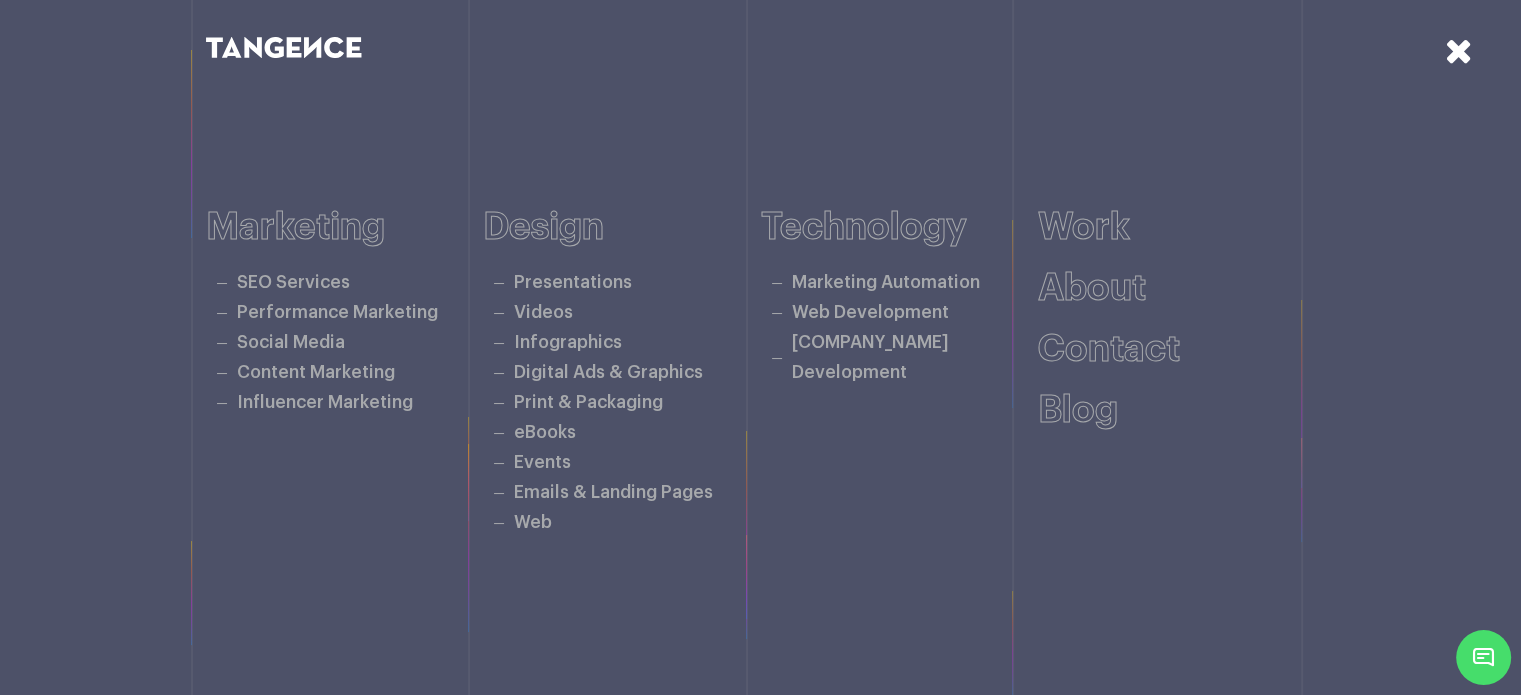 click on "Marketing
SEO Services
Performance Marketing
Social Media
Content Marketing
Influencer Marketing
Design
Presentations
Videos
Infographics
Digital Ads & Graphics
Print & Packaging eBooks Events" at bounding box center (761, 372) 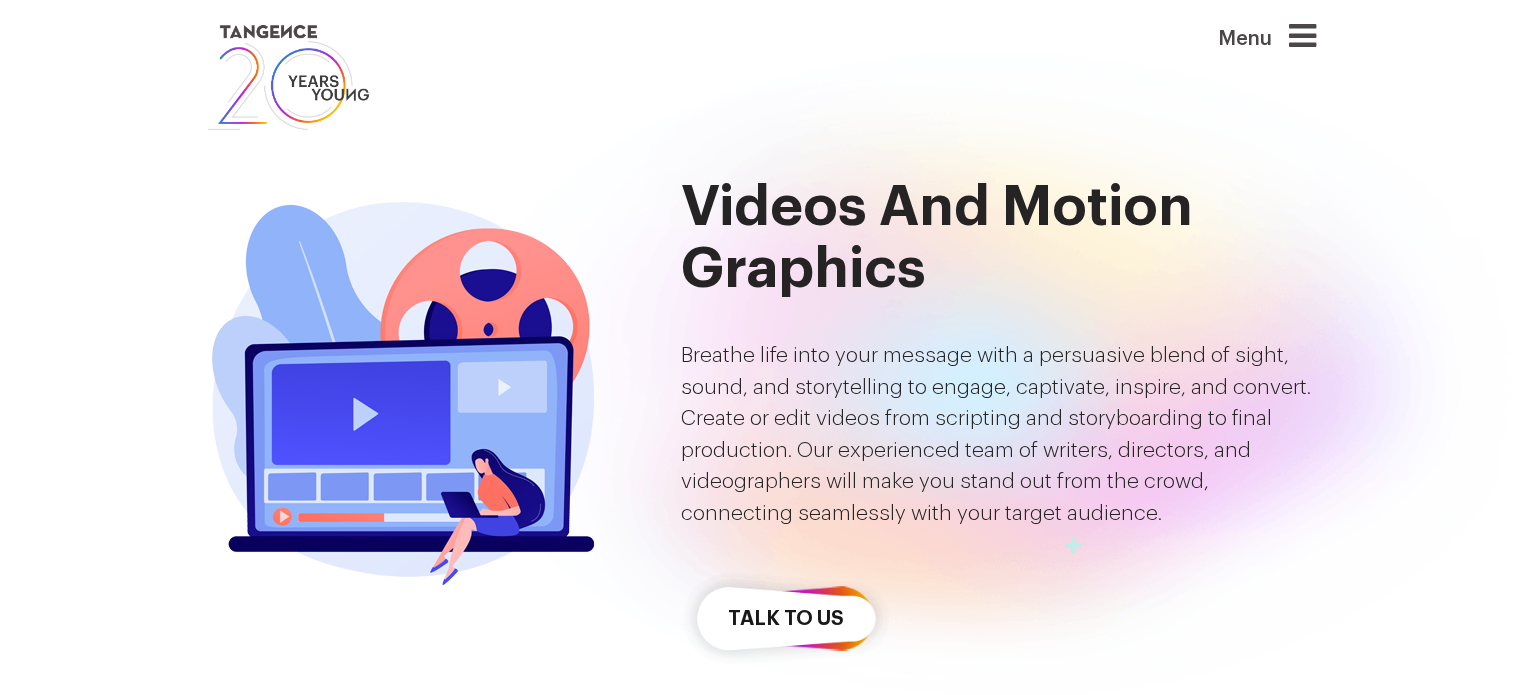 scroll, scrollTop: 0, scrollLeft: 0, axis: both 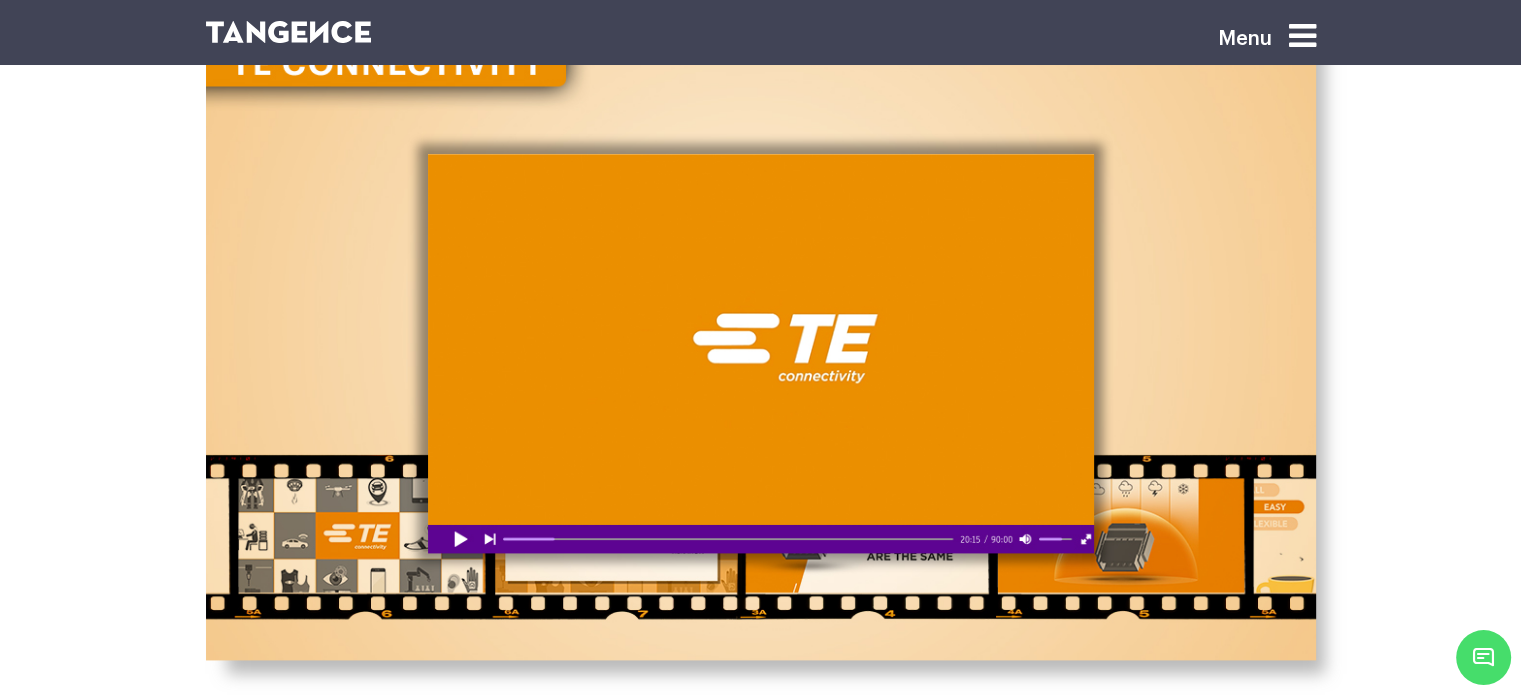 click at bounding box center [761, 354] 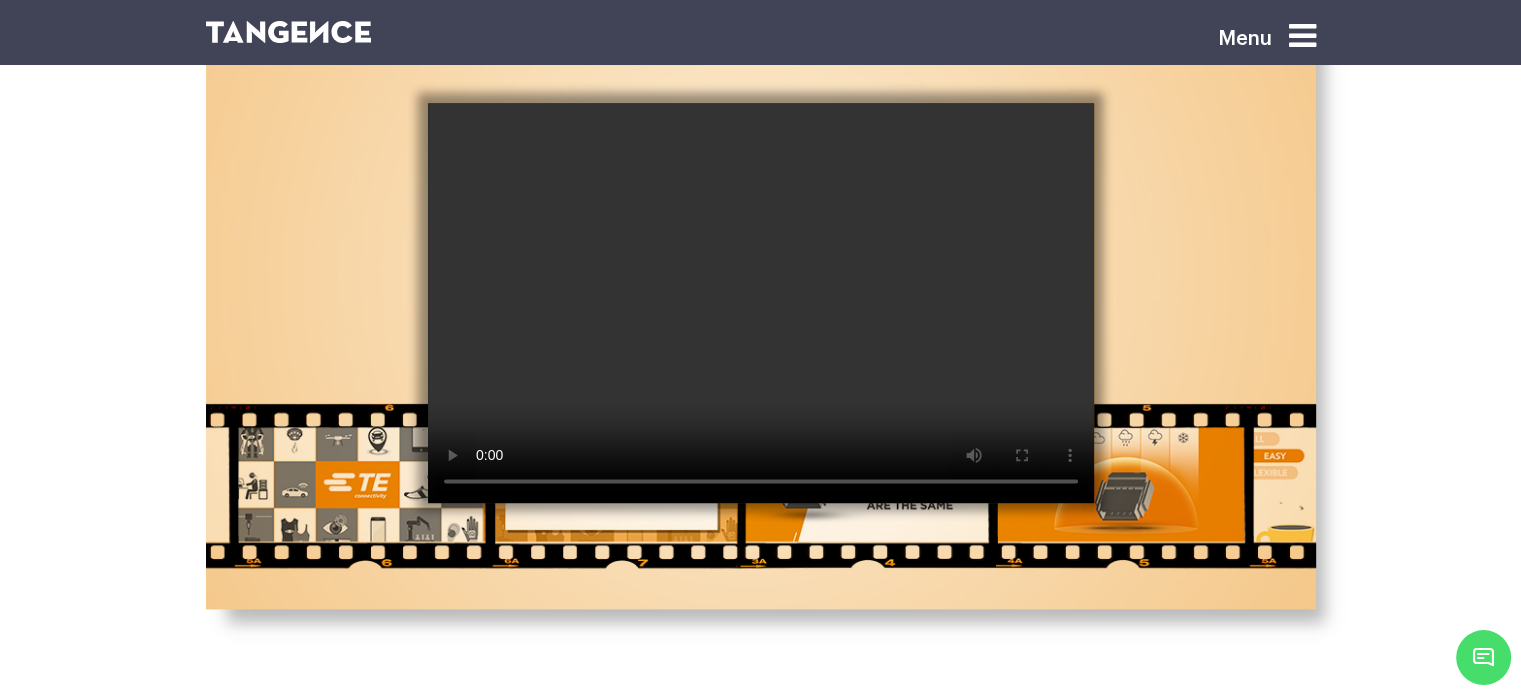 scroll, scrollTop: 2566, scrollLeft: 0, axis: vertical 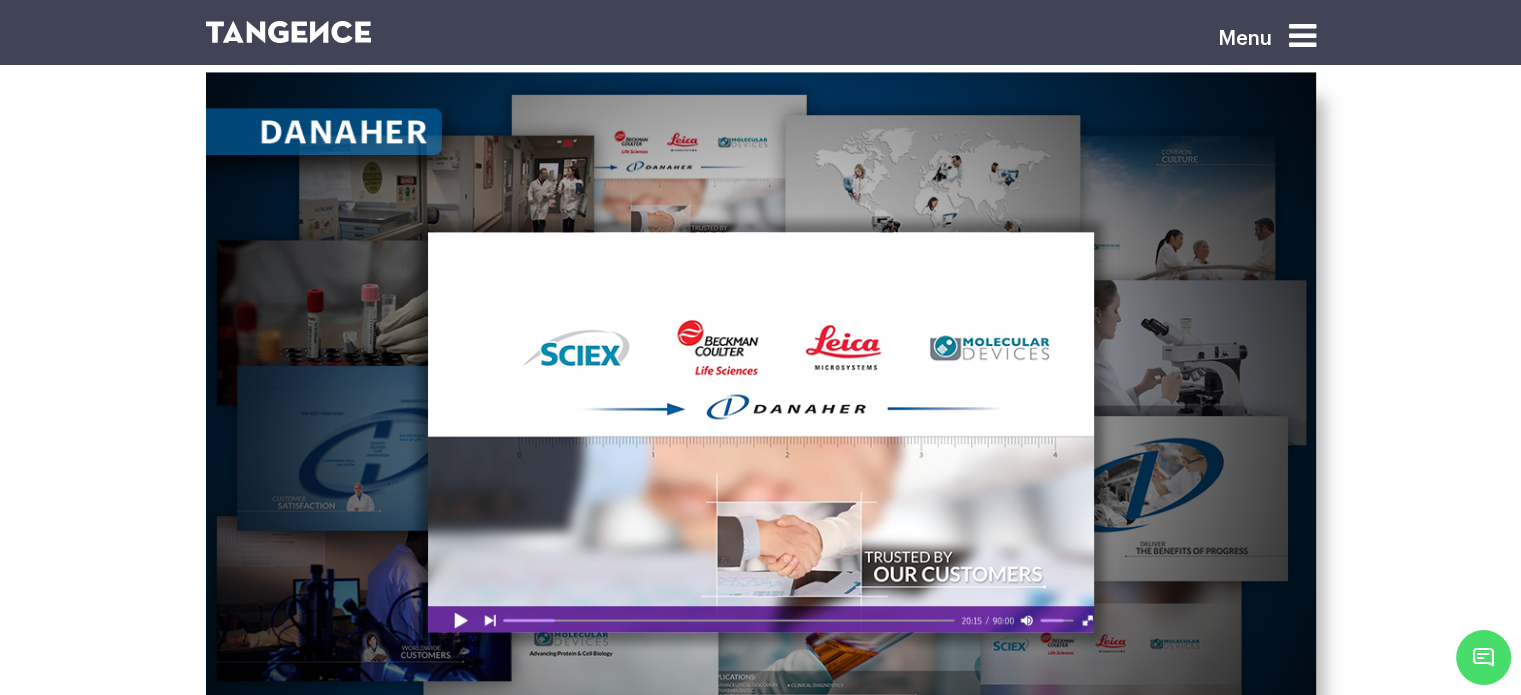 click at bounding box center (761, 432) 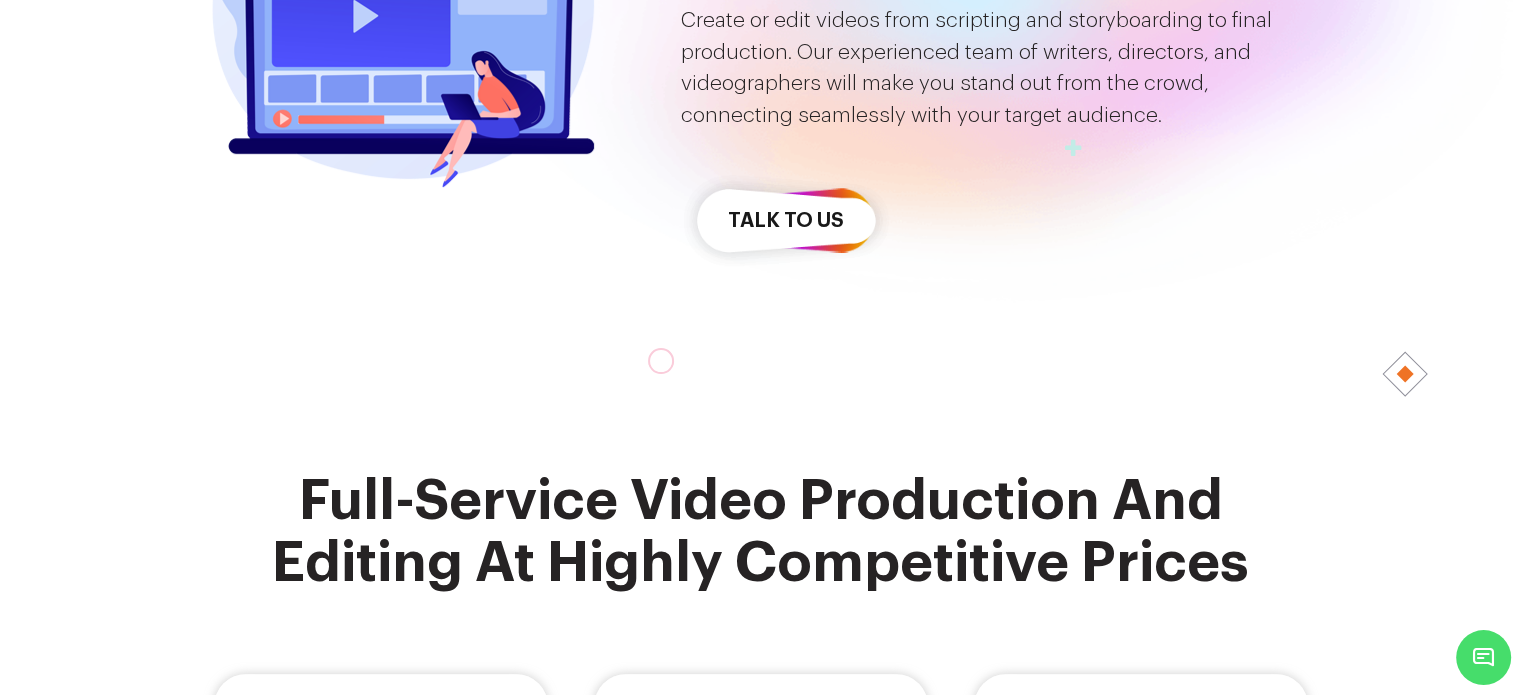 scroll, scrollTop: 0, scrollLeft: 0, axis: both 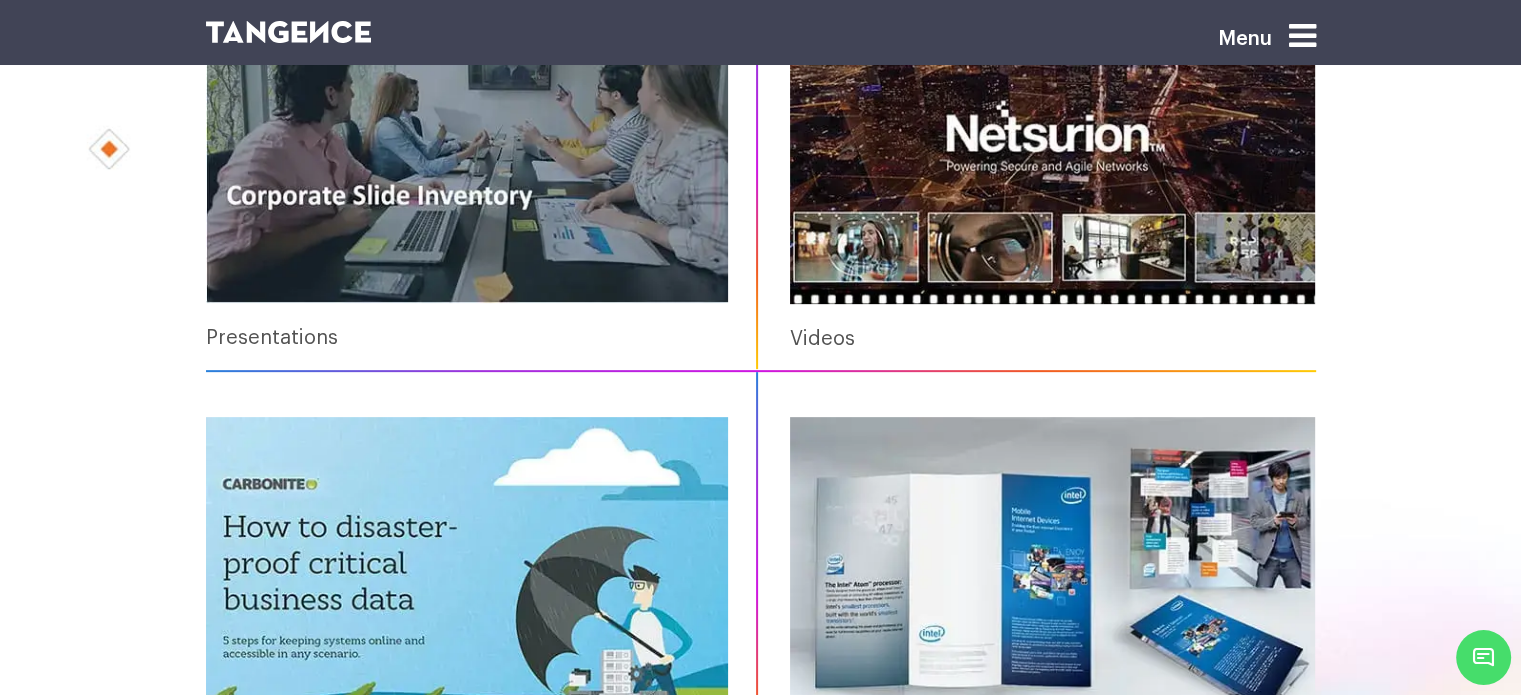click at bounding box center [1052, 138] 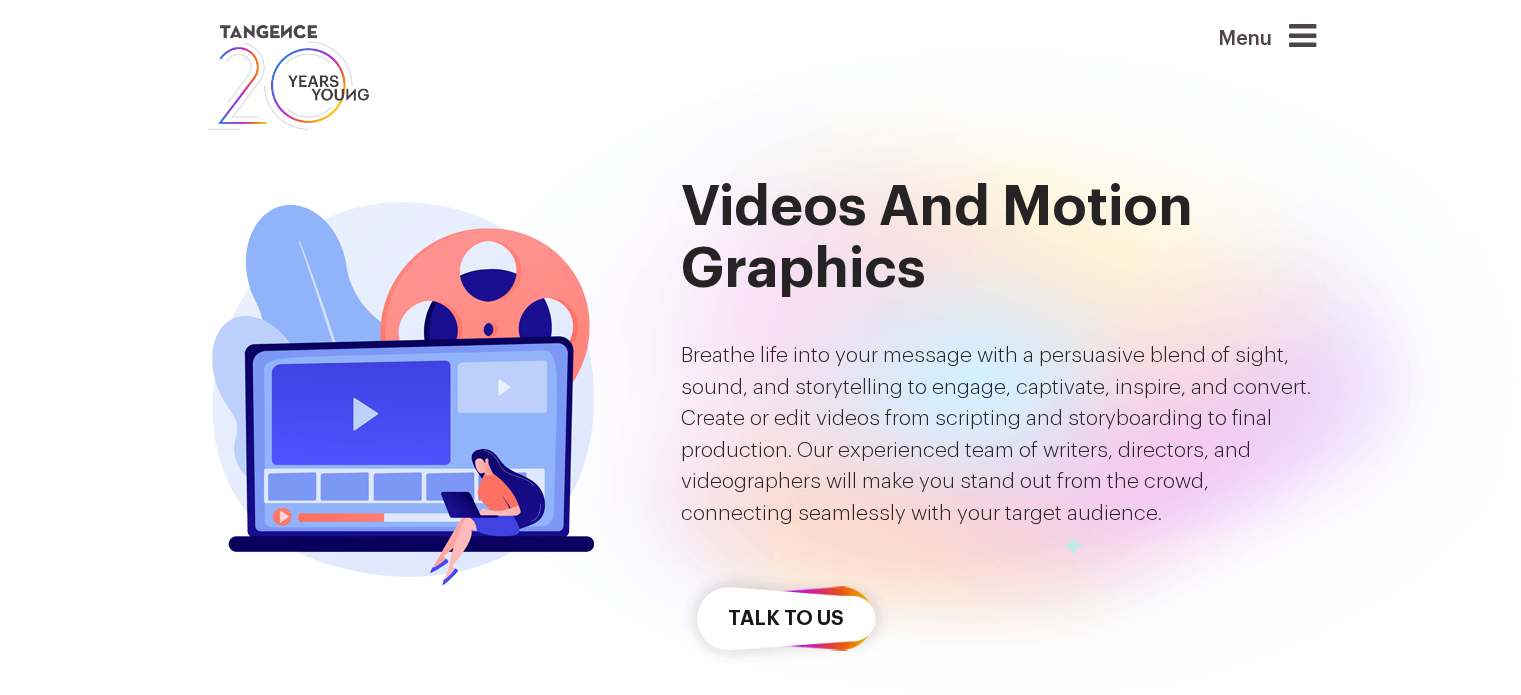 scroll, scrollTop: 0, scrollLeft: 0, axis: both 